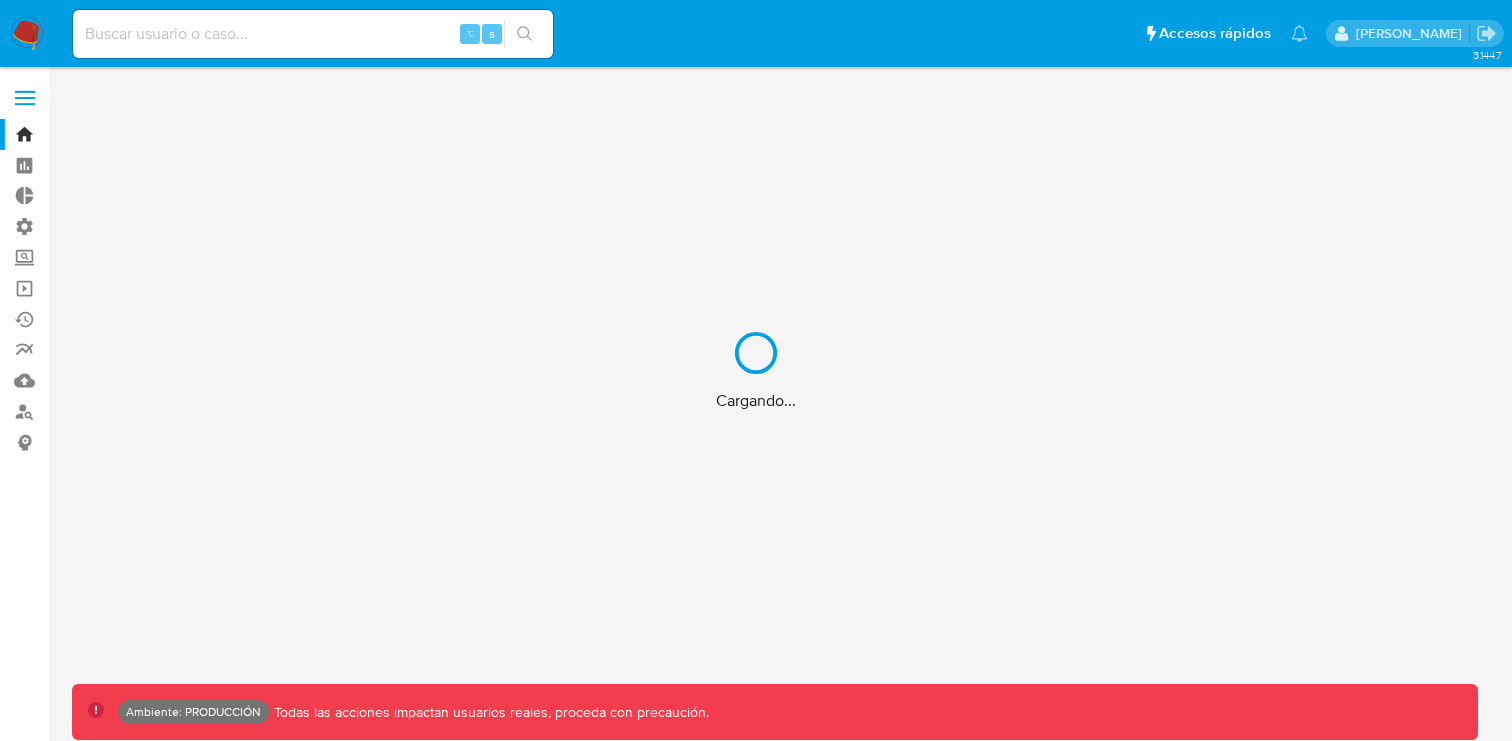 scroll, scrollTop: 0, scrollLeft: 0, axis: both 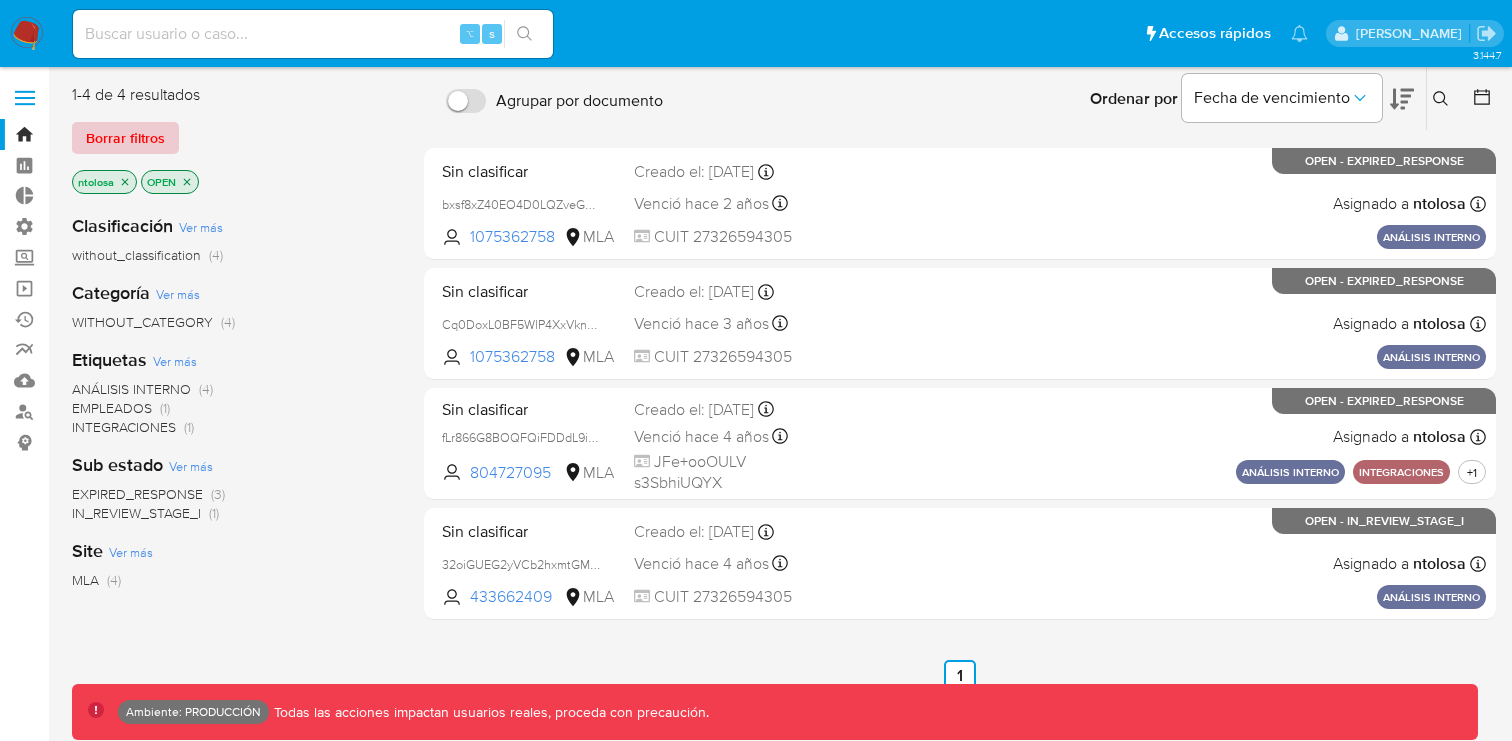 click on "Borrar filtros" at bounding box center (125, 138) 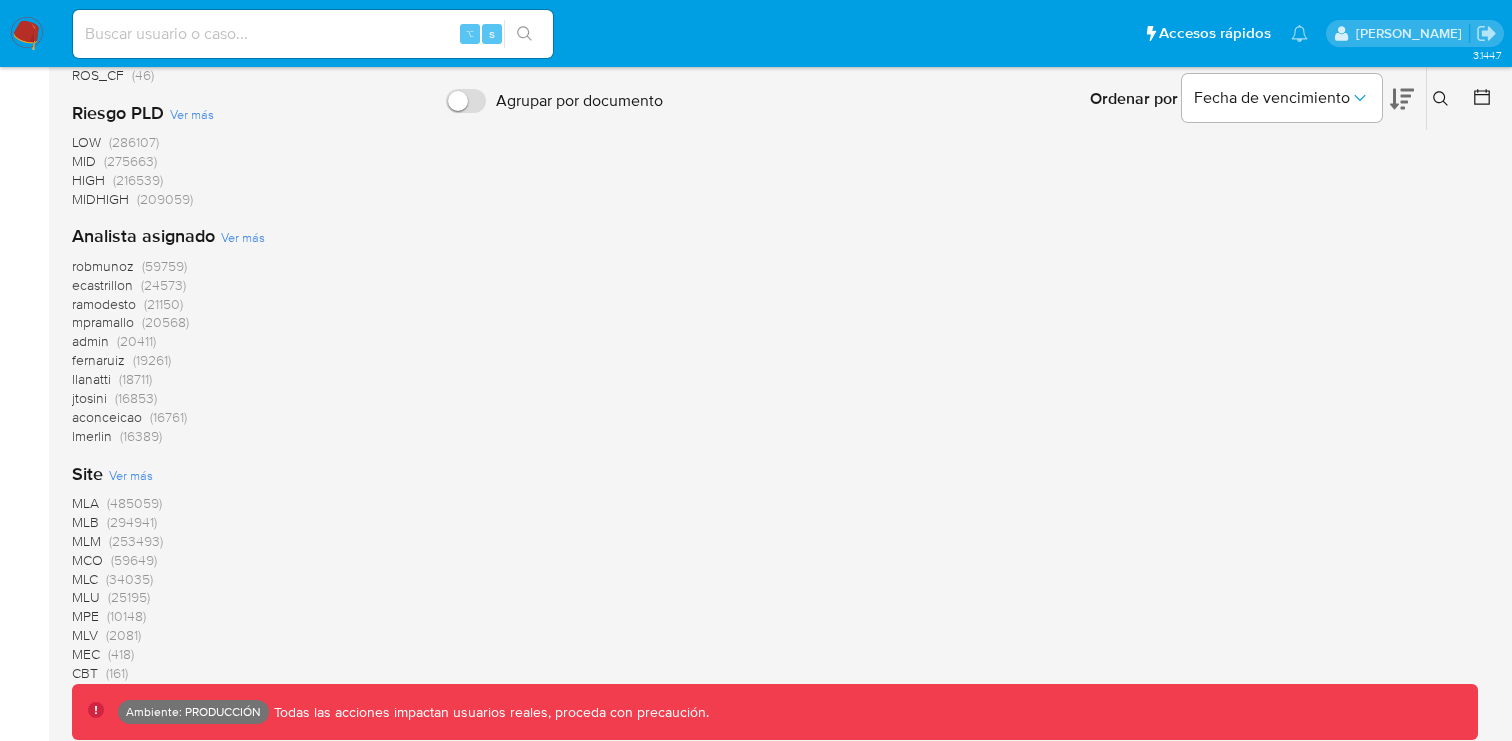 scroll, scrollTop: 1427, scrollLeft: 0, axis: vertical 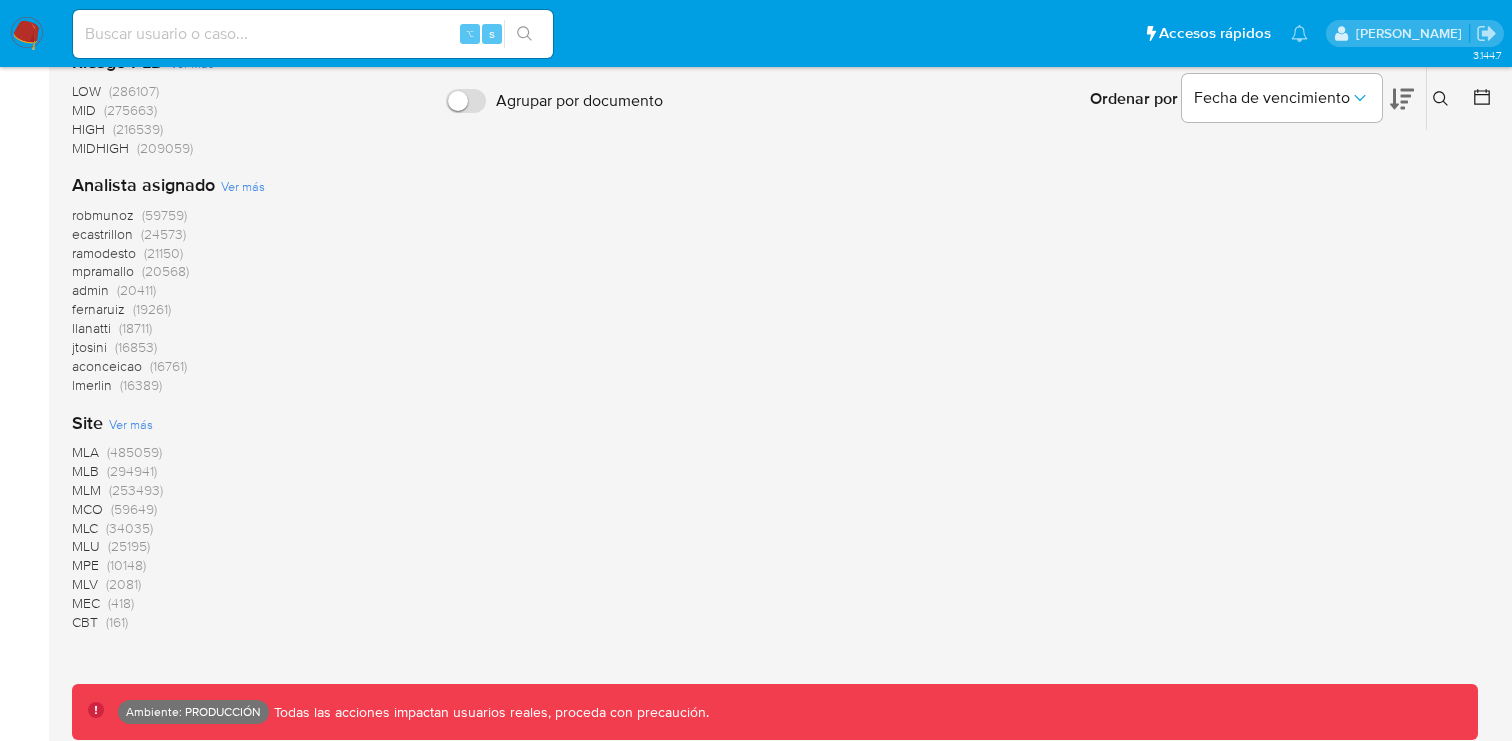 click on "MLB" at bounding box center [85, 471] 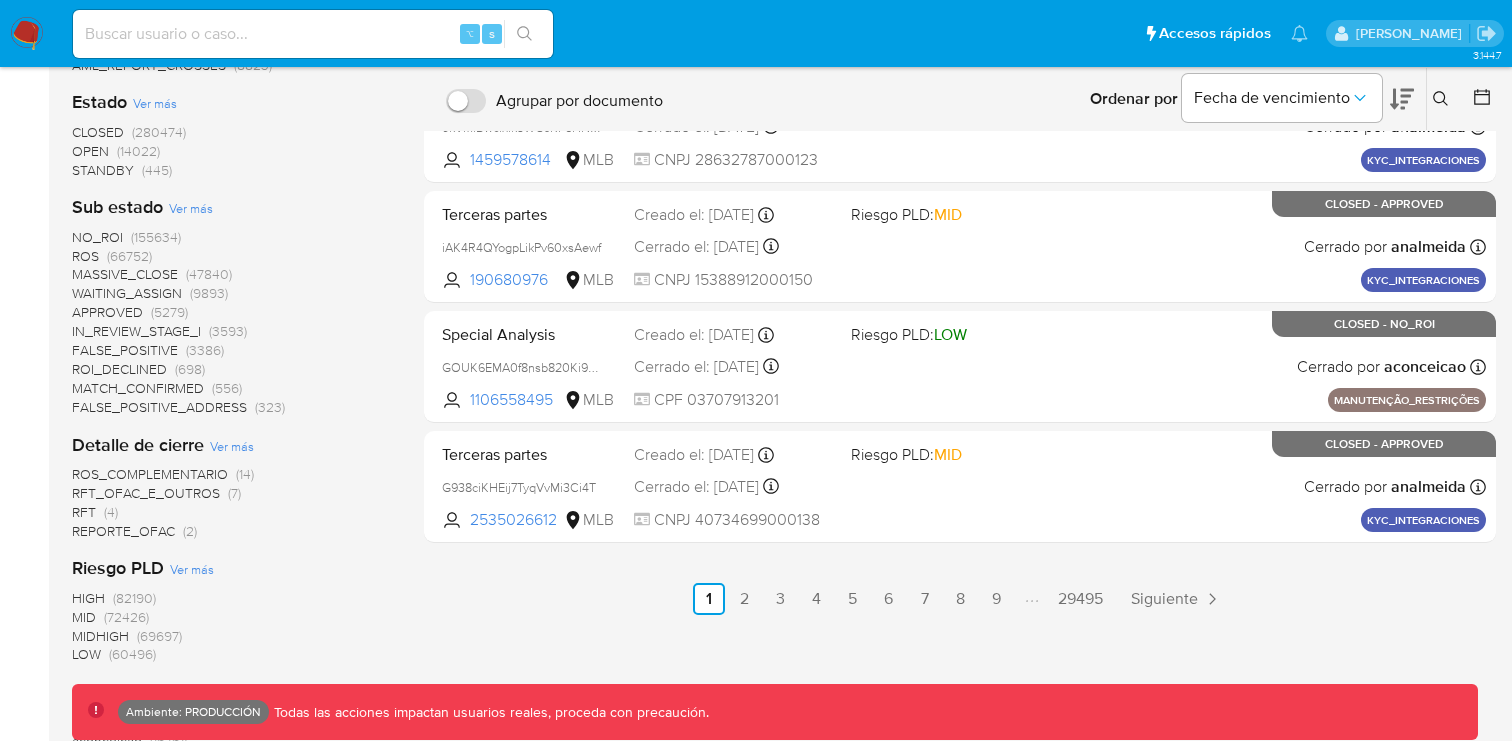 scroll, scrollTop: 0, scrollLeft: 0, axis: both 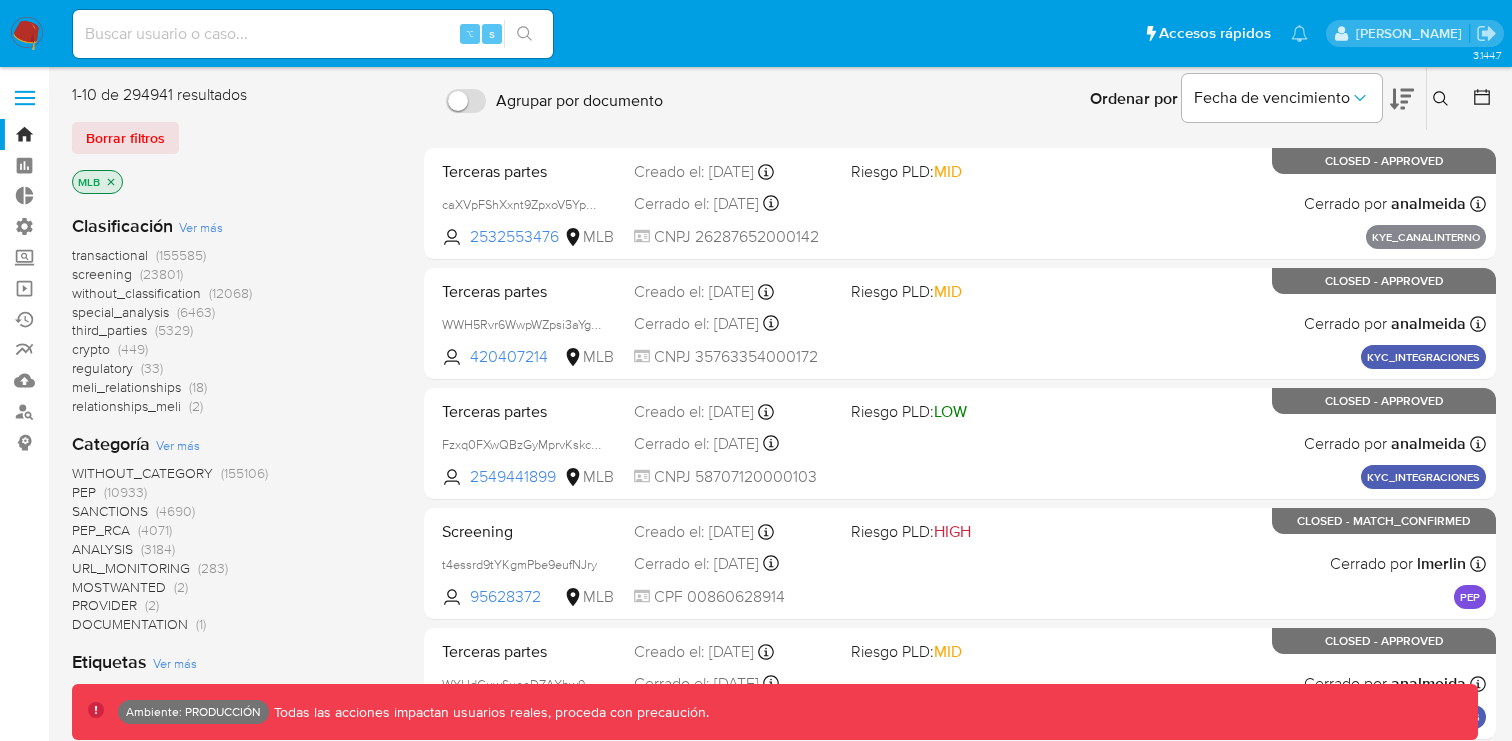 click on "transactional" at bounding box center (110, 255) 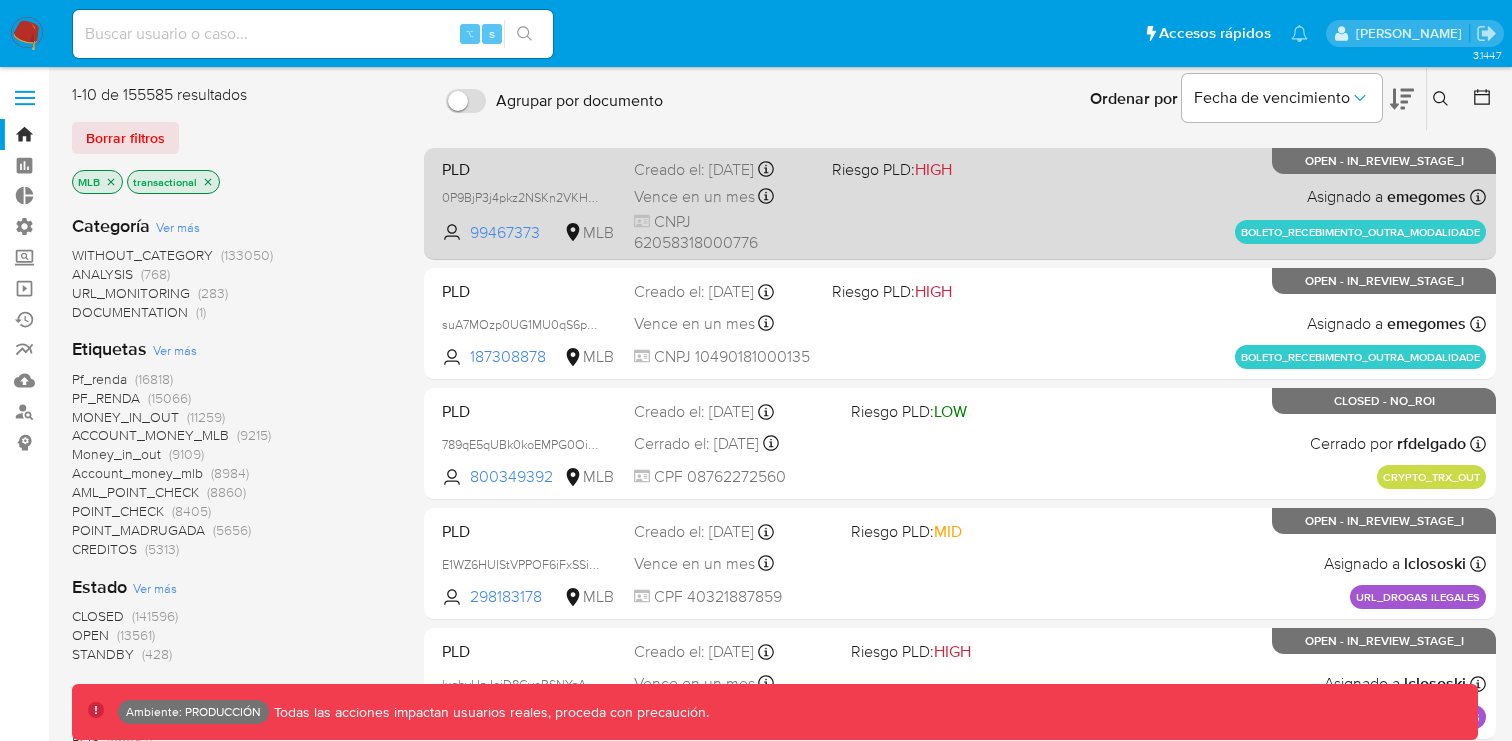 click on "PLD 0P9BjP3j4pkz2NSKn2VKHQKK 99467373 MLB Riesgo PLD:  HIGH Creado el: 18/07/2025   Creado el: 18/07/2025 21:13:04 Vence en un mes   Vence el 01/09/2025 21:13:05 CNPJ   62058318000776 Asignado a   emegomes   Asignado el: 18/07/2025 21:13:04 BOLETO_RECEBIMENTO_OUTRA_MODALIDADE OPEN - IN_REVIEW_STAGE_I" at bounding box center (960, 203) 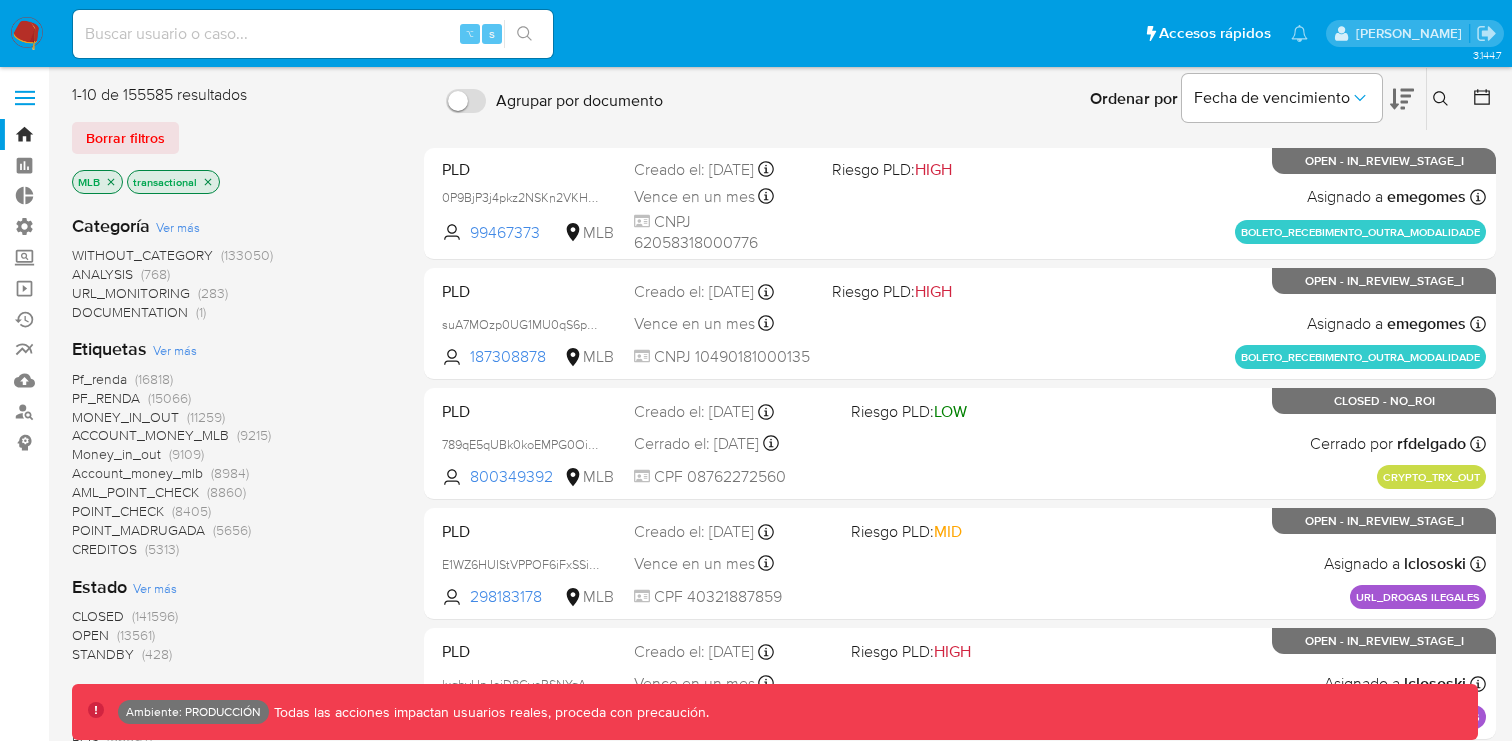 click 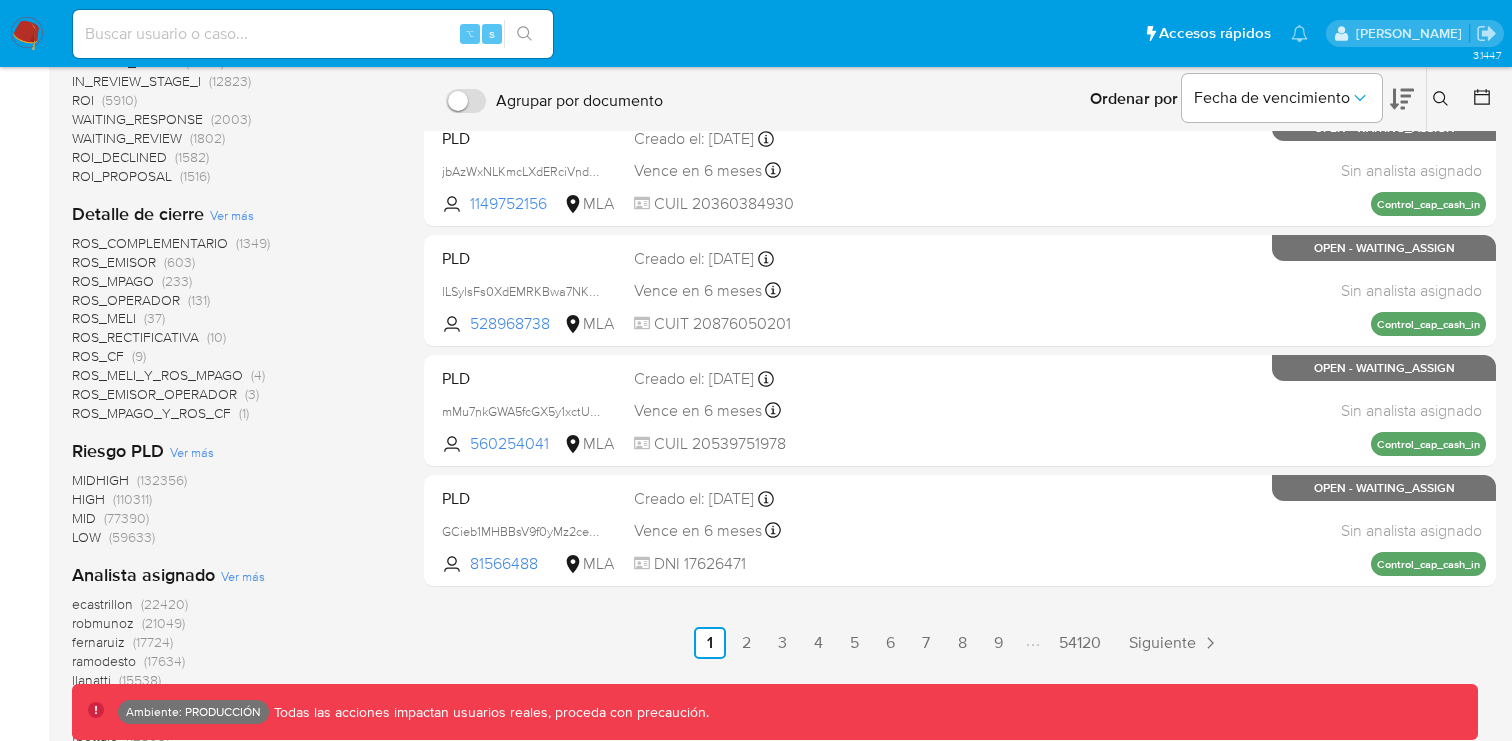 scroll, scrollTop: 1123, scrollLeft: 0, axis: vertical 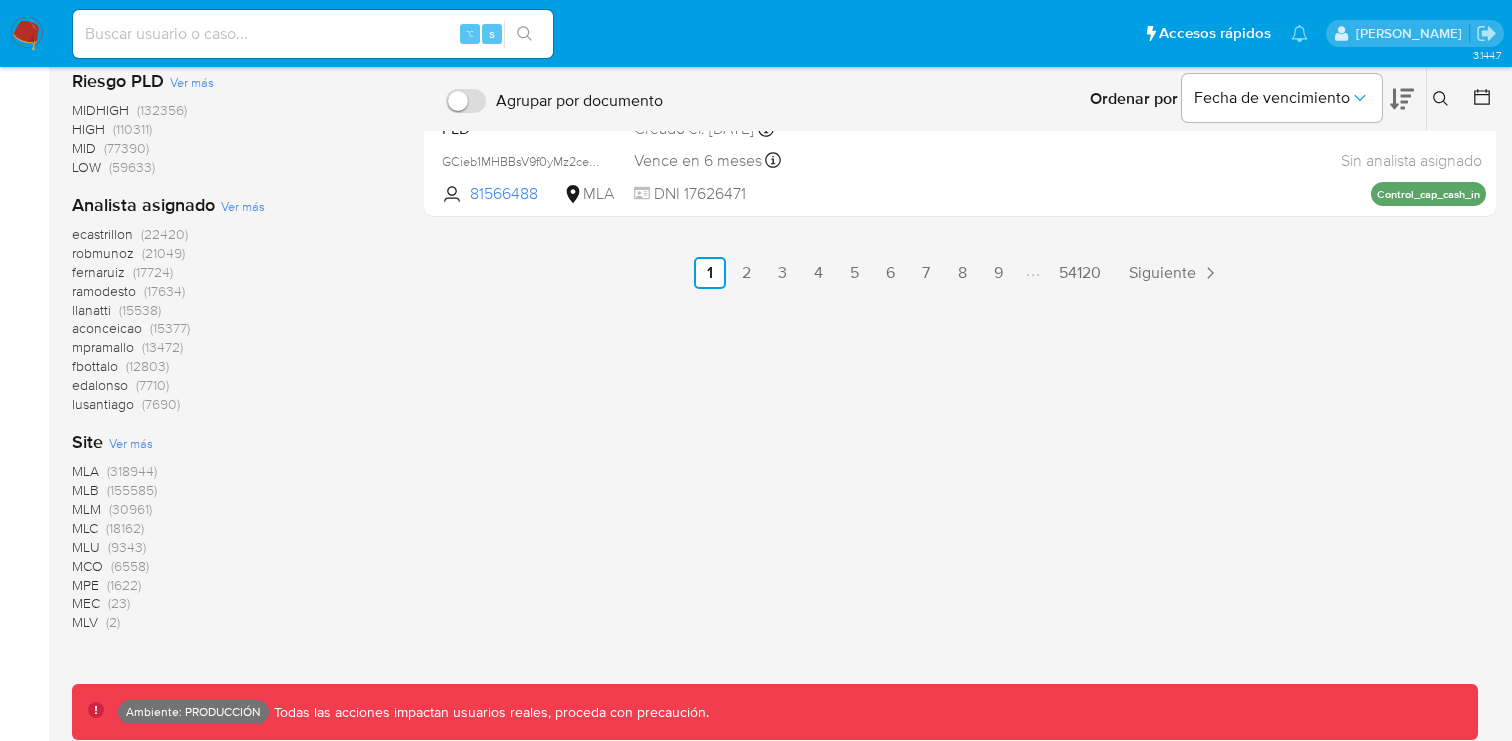 click on "(30961)" at bounding box center (130, 509) 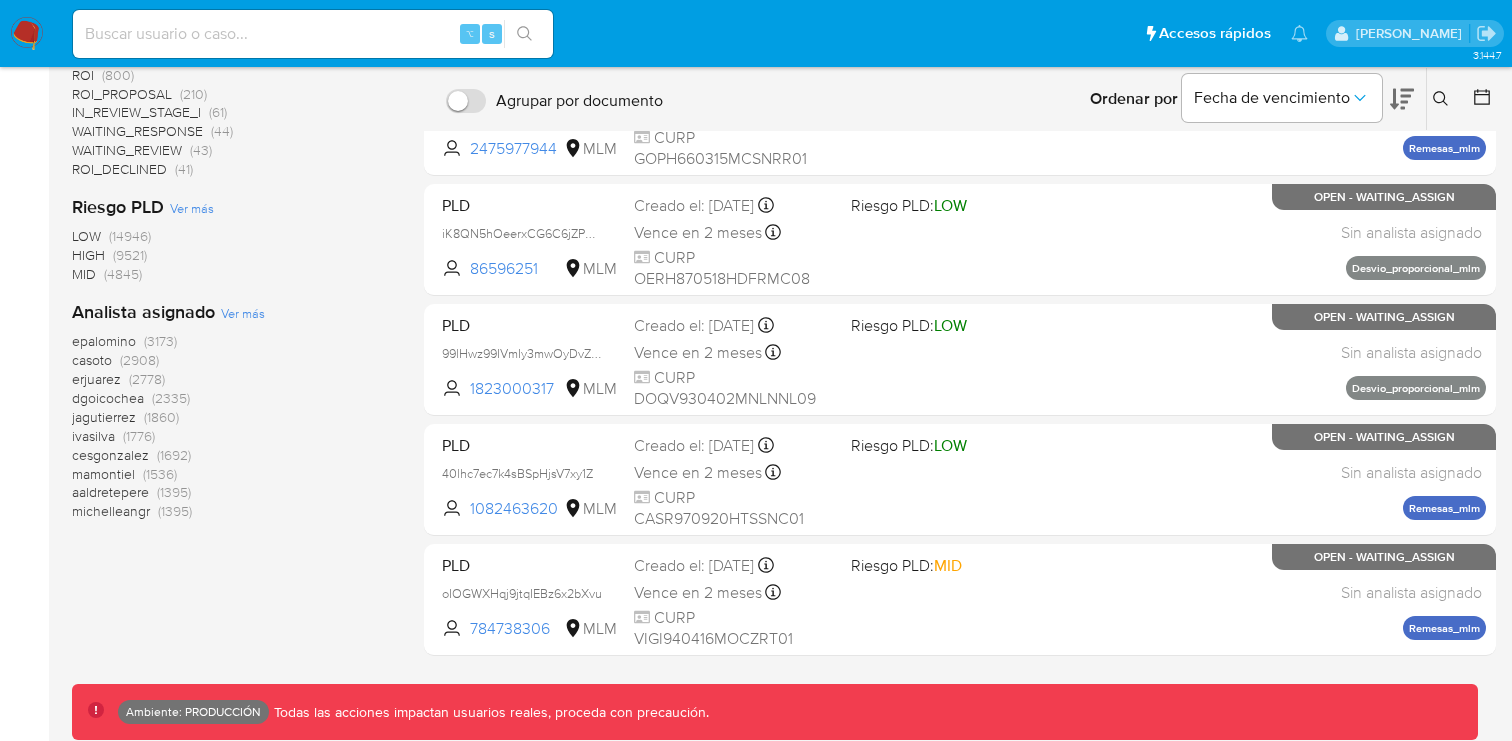 scroll, scrollTop: 684, scrollLeft: 0, axis: vertical 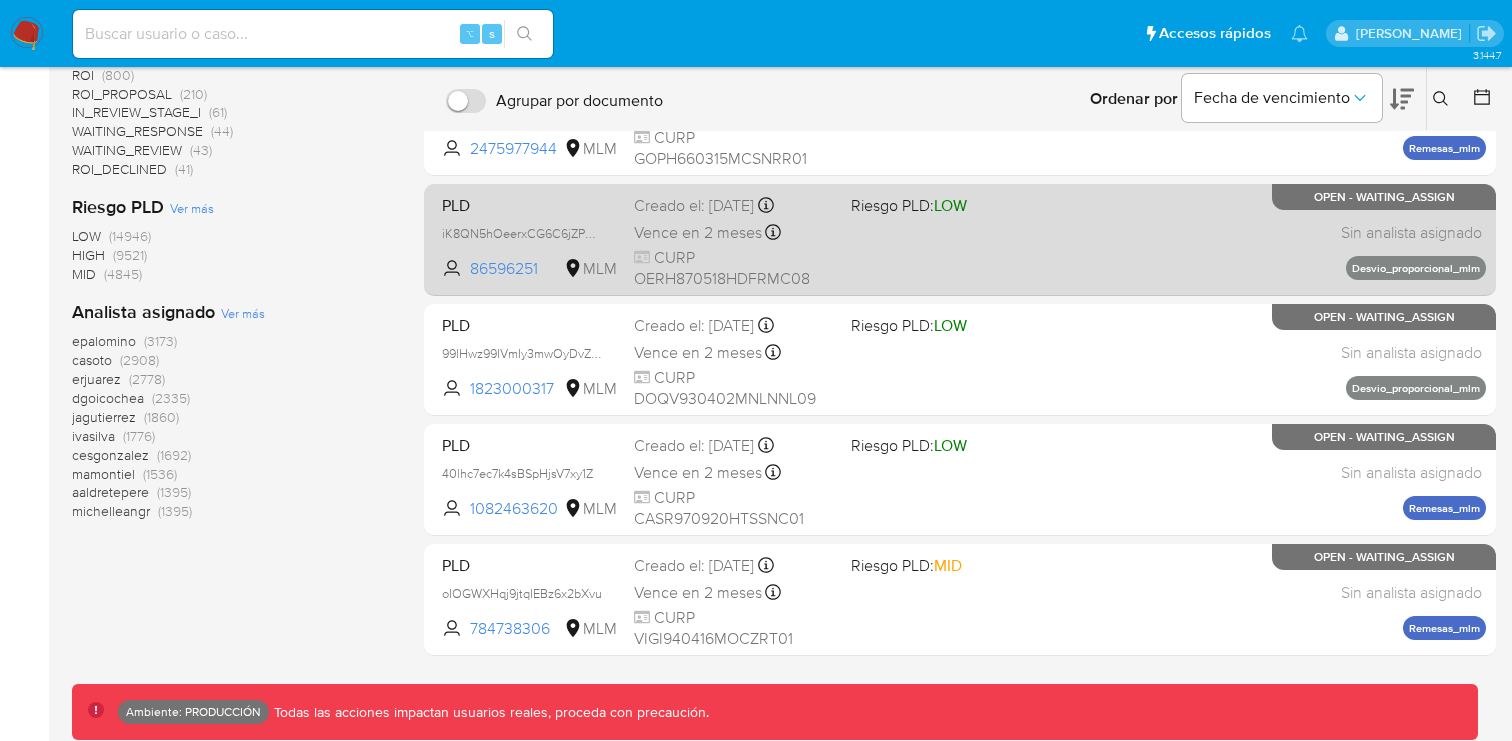click on "PLD iK8QN5hOeerxCG6C6jZPqcPa 86596251 MLM Riesgo PLD:  LOW Creado el: 12/07/2025   Creado el: 12/07/2025 05:13:10 Vence en 2 meses   Vence el 10/09/2025 05:13:11 CURP   OERH870518HDFRMC08 Sin analista asignado   Asignado el: - Desvio_proporcional_mlm OPEN - WAITING_ASSIGN" at bounding box center (960, 239) 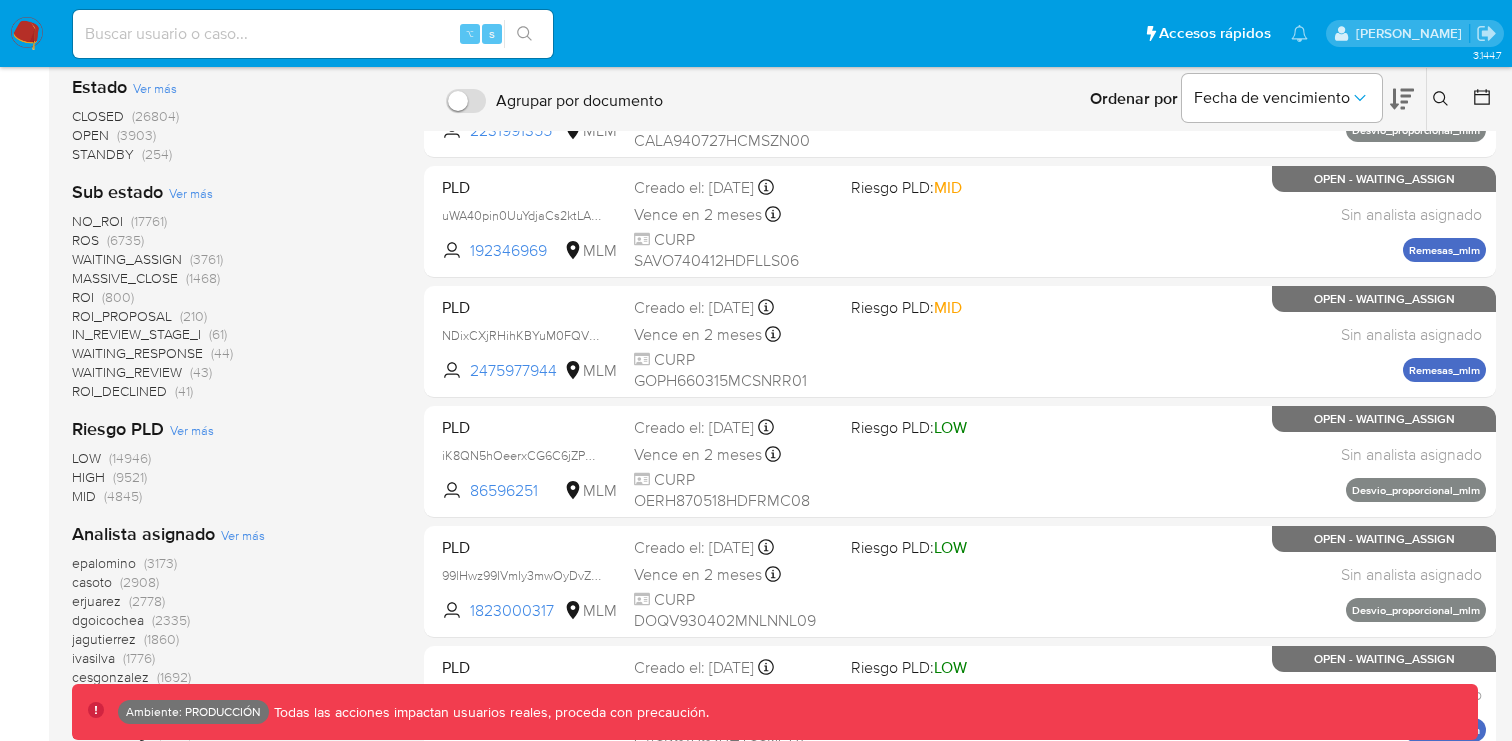 scroll, scrollTop: 0, scrollLeft: 0, axis: both 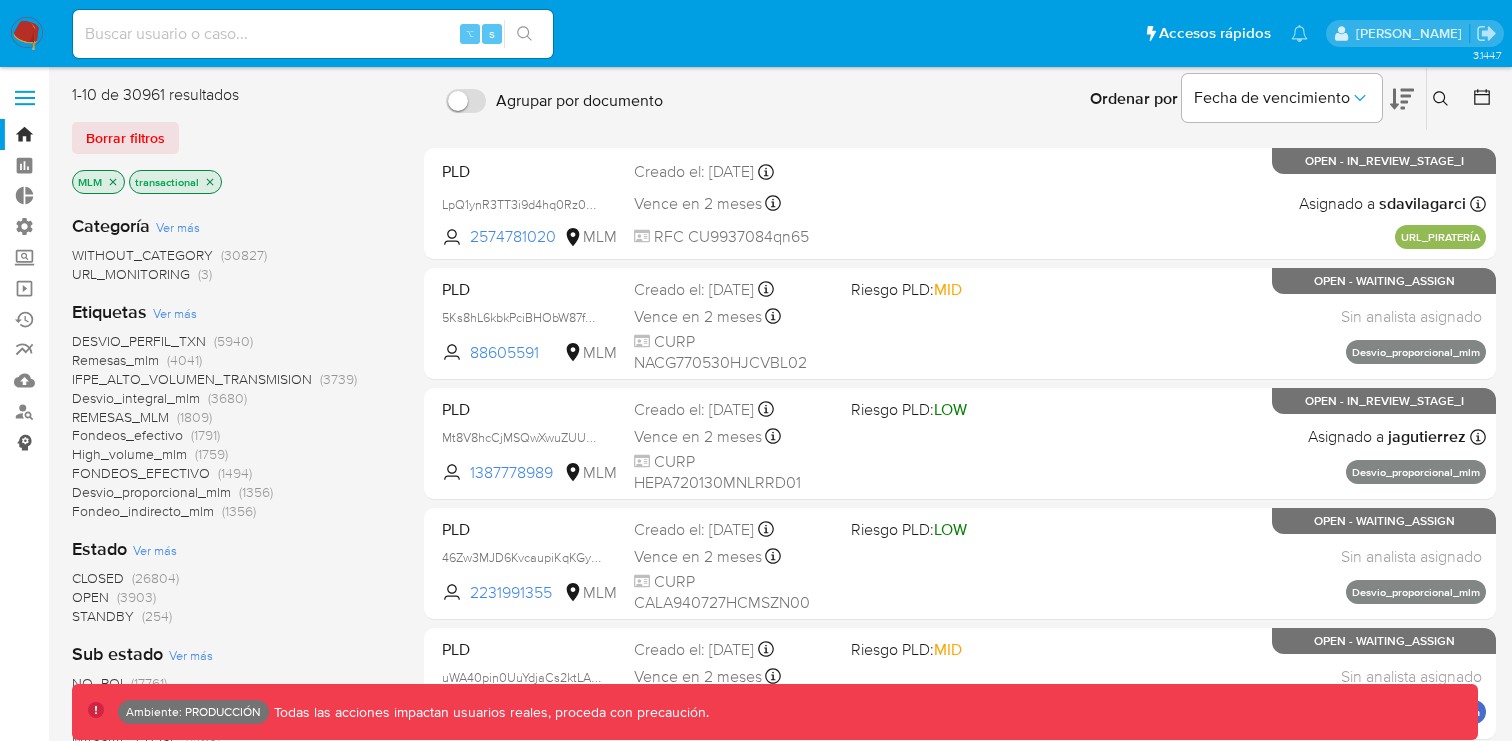 click on "Consolidado" at bounding box center (119, 442) 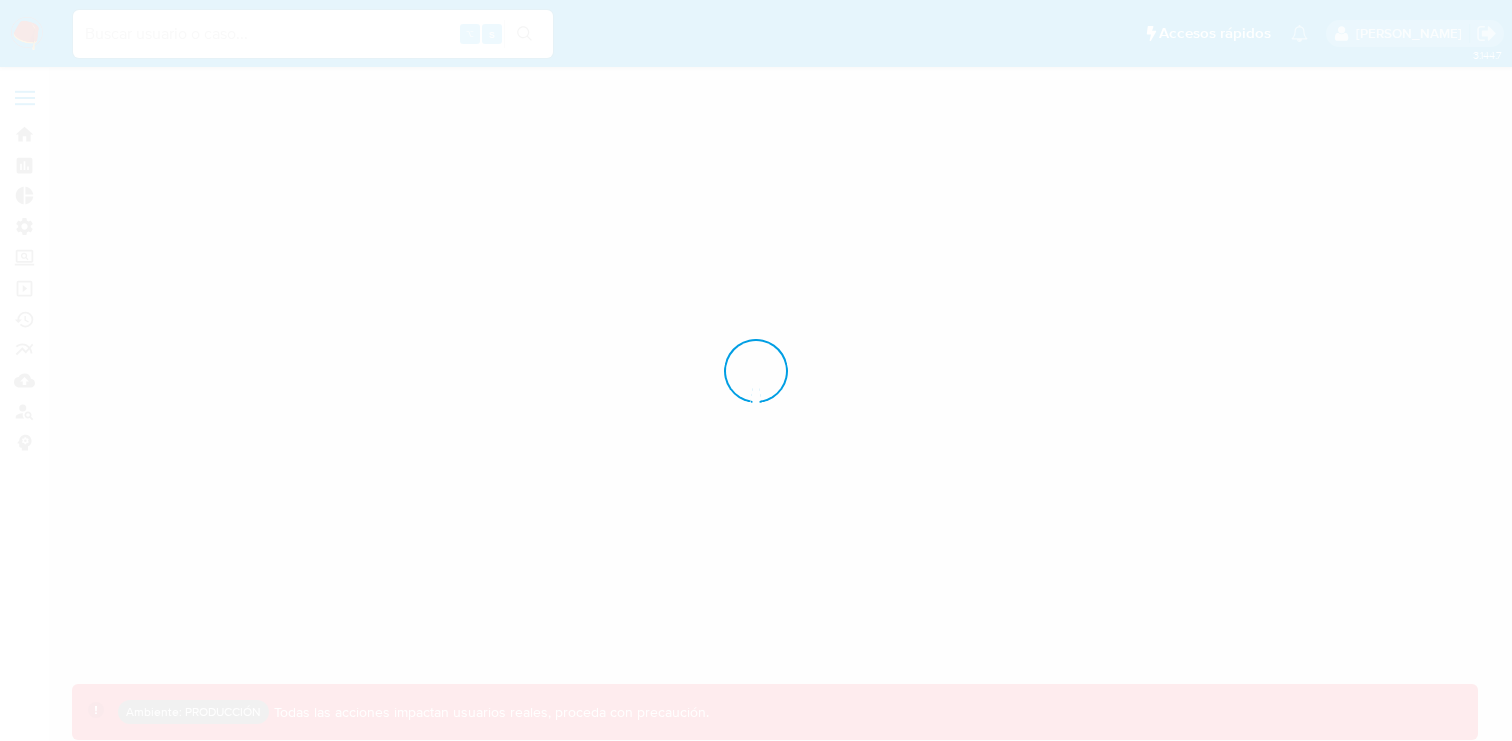scroll, scrollTop: 0, scrollLeft: 0, axis: both 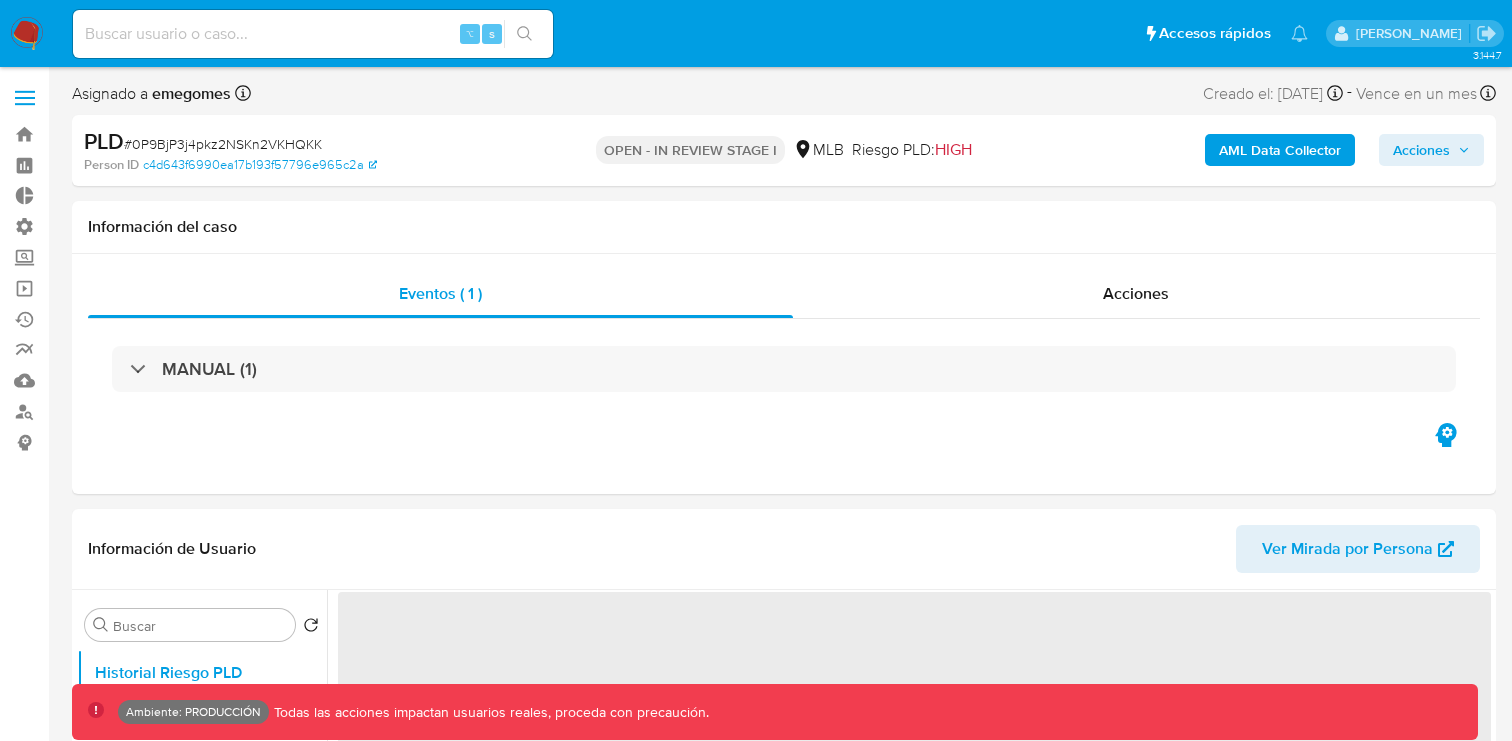 click on "AML Data Collector" at bounding box center (1280, 150) 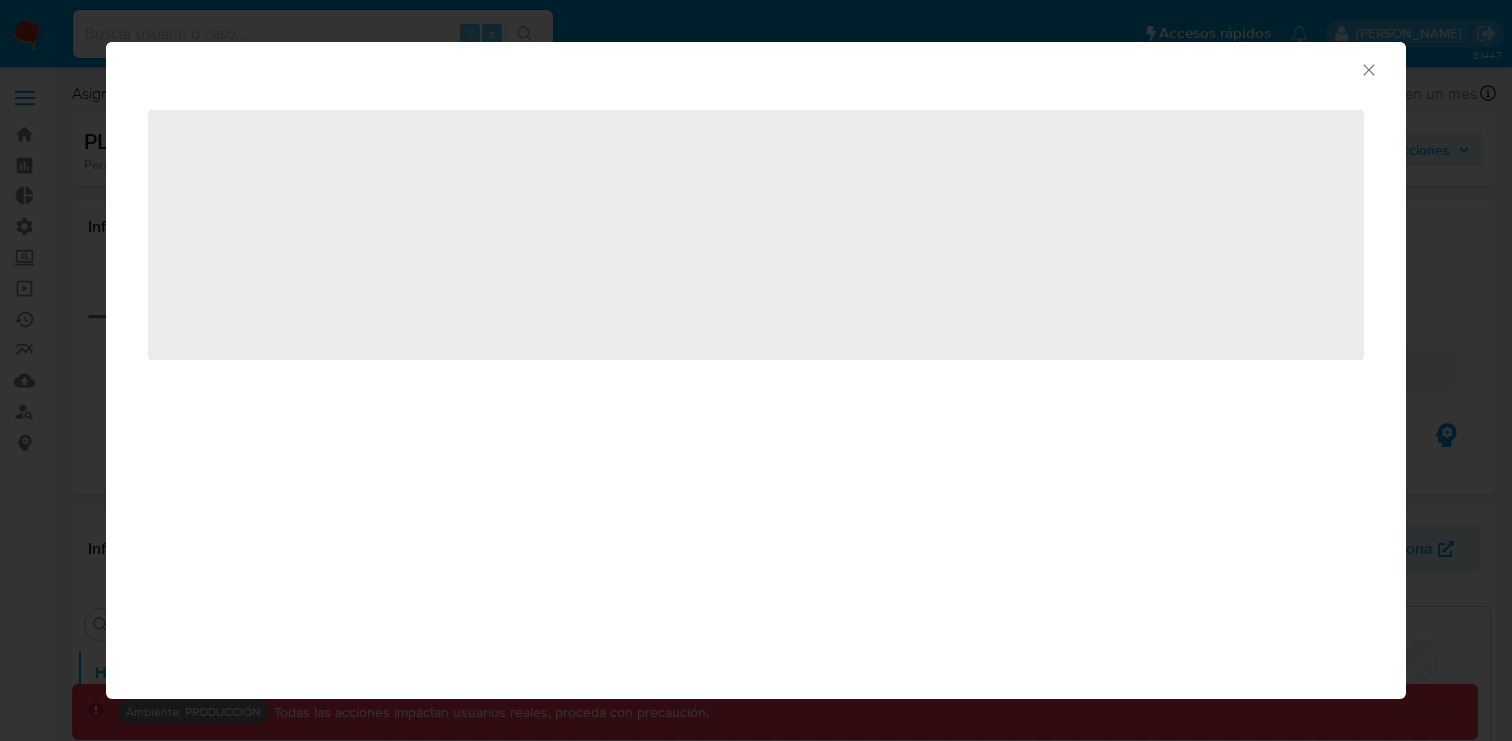 scroll, scrollTop: 999850, scrollLeft: 998889, axis: both 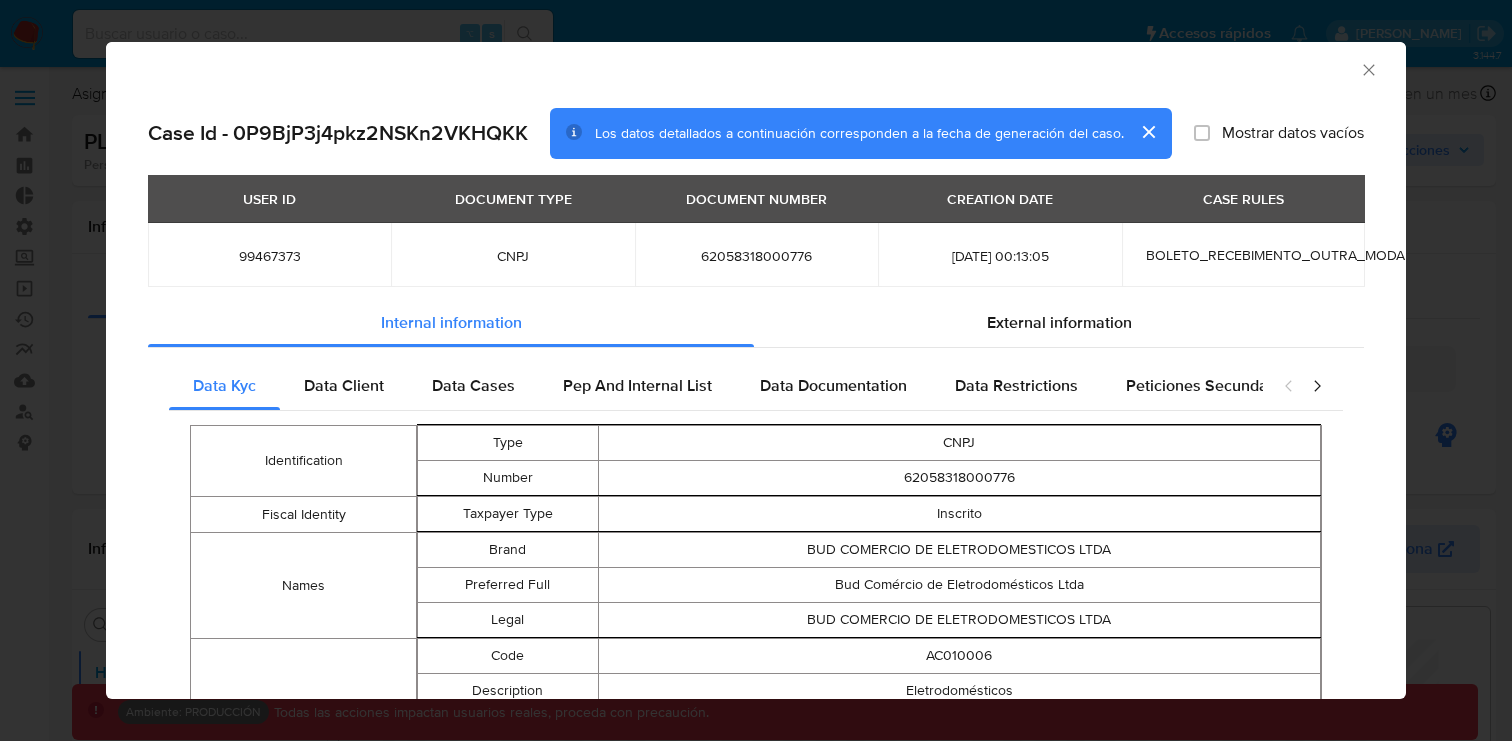 click 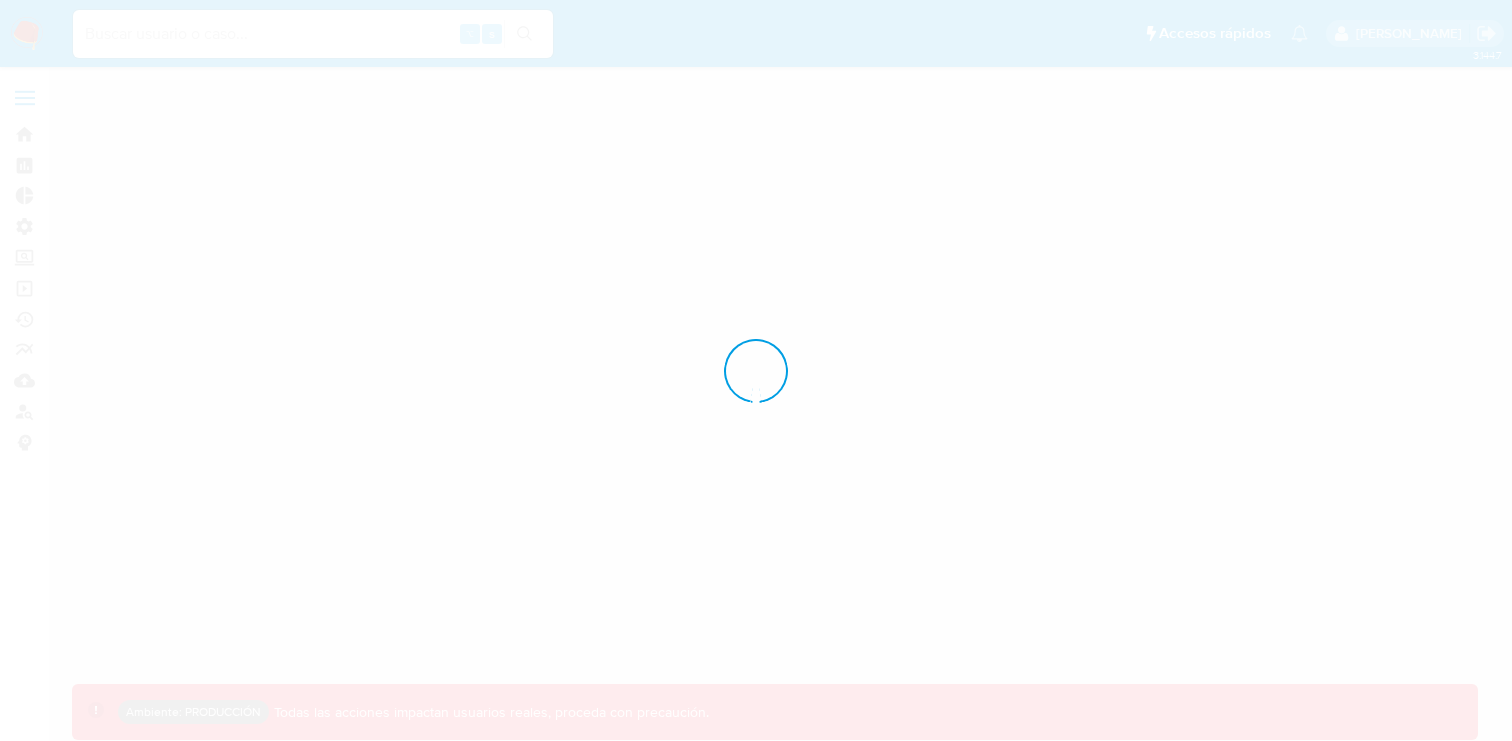 scroll, scrollTop: 0, scrollLeft: 0, axis: both 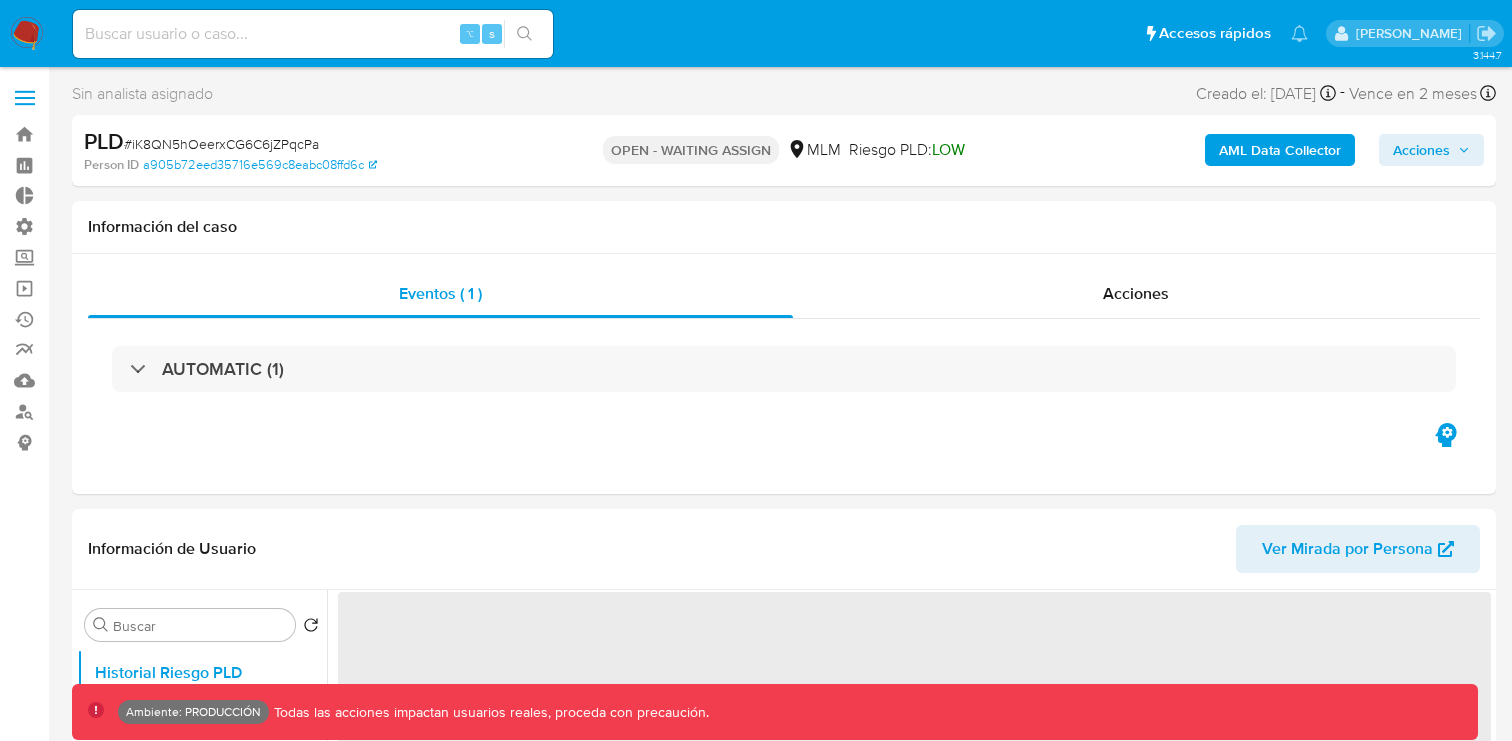 click on "AML Data Collector" at bounding box center (1280, 150) 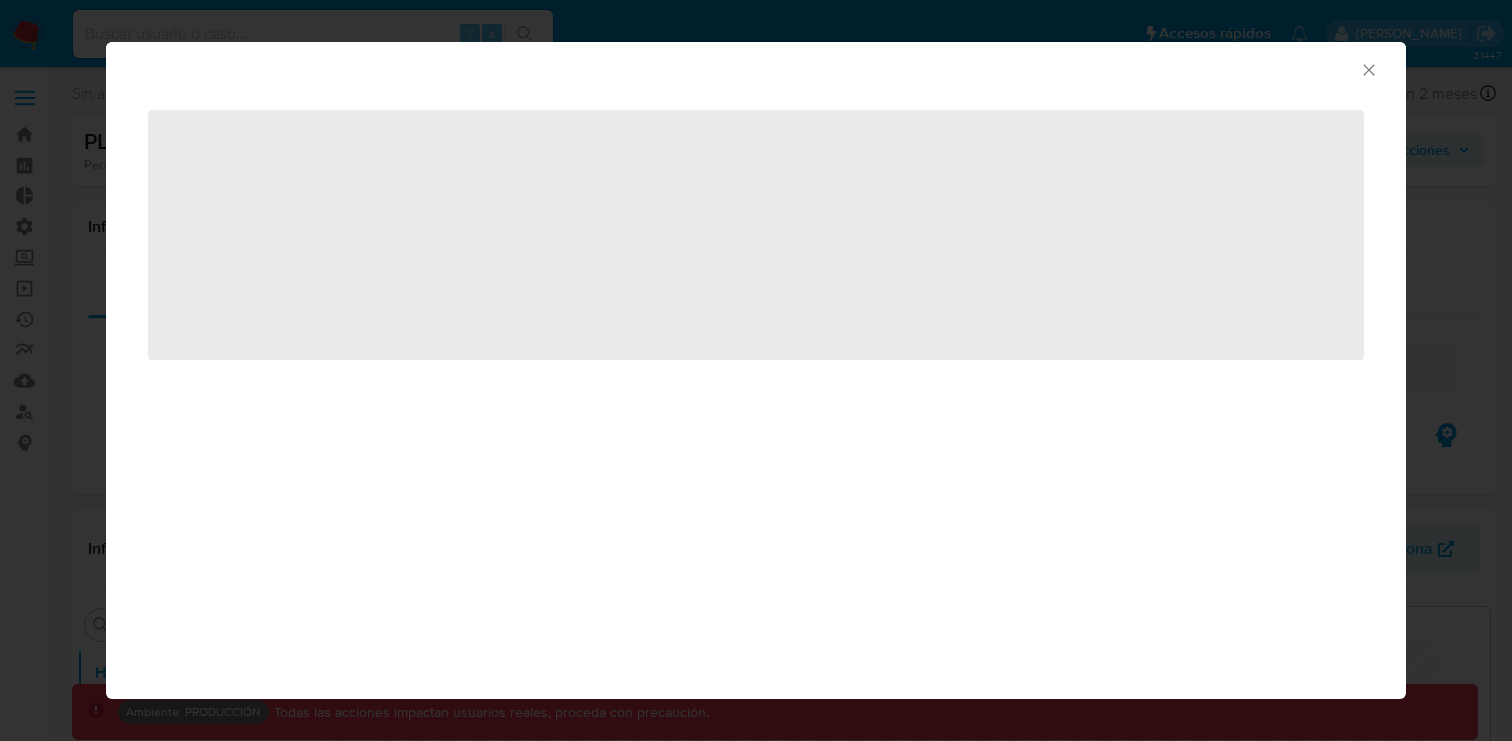 scroll, scrollTop: 999850, scrollLeft: 998889, axis: both 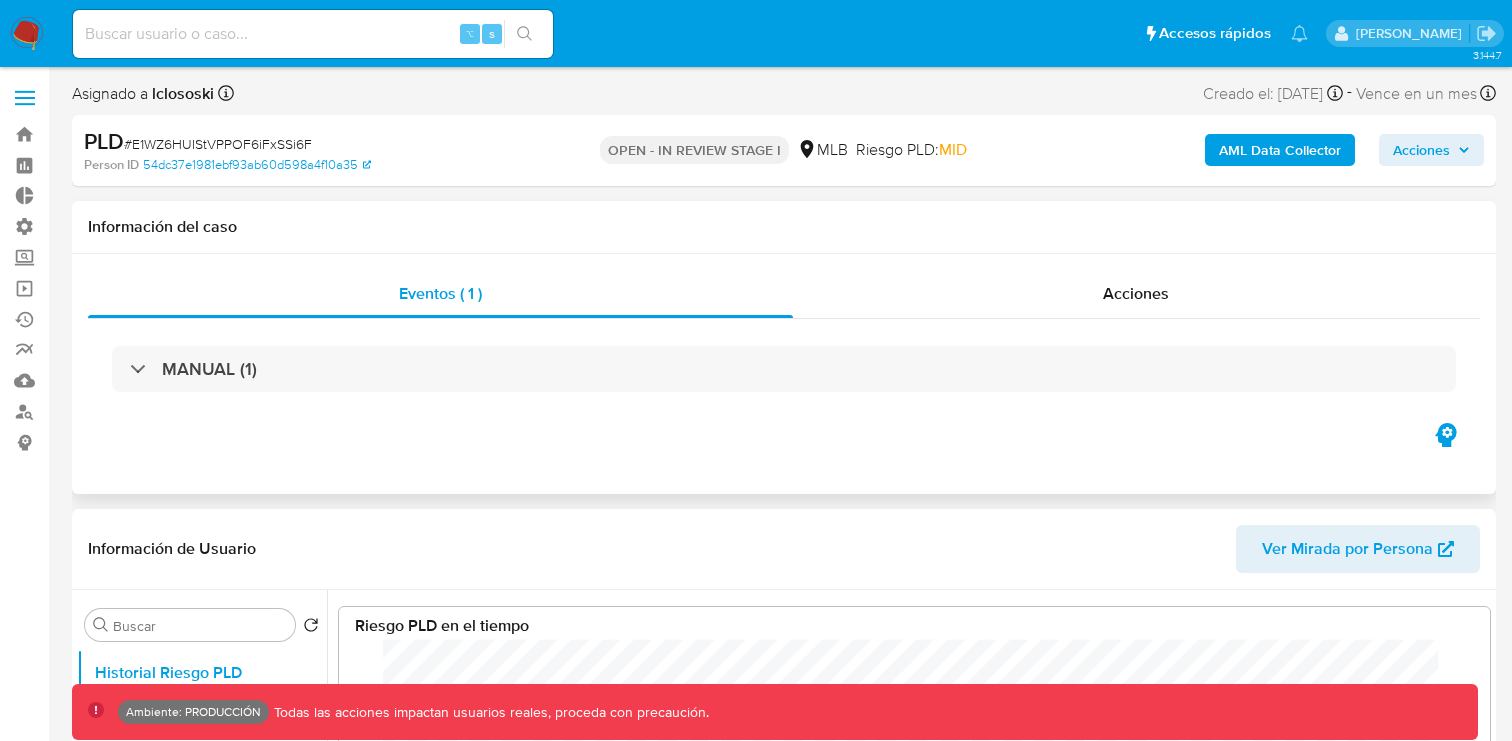 select on "10" 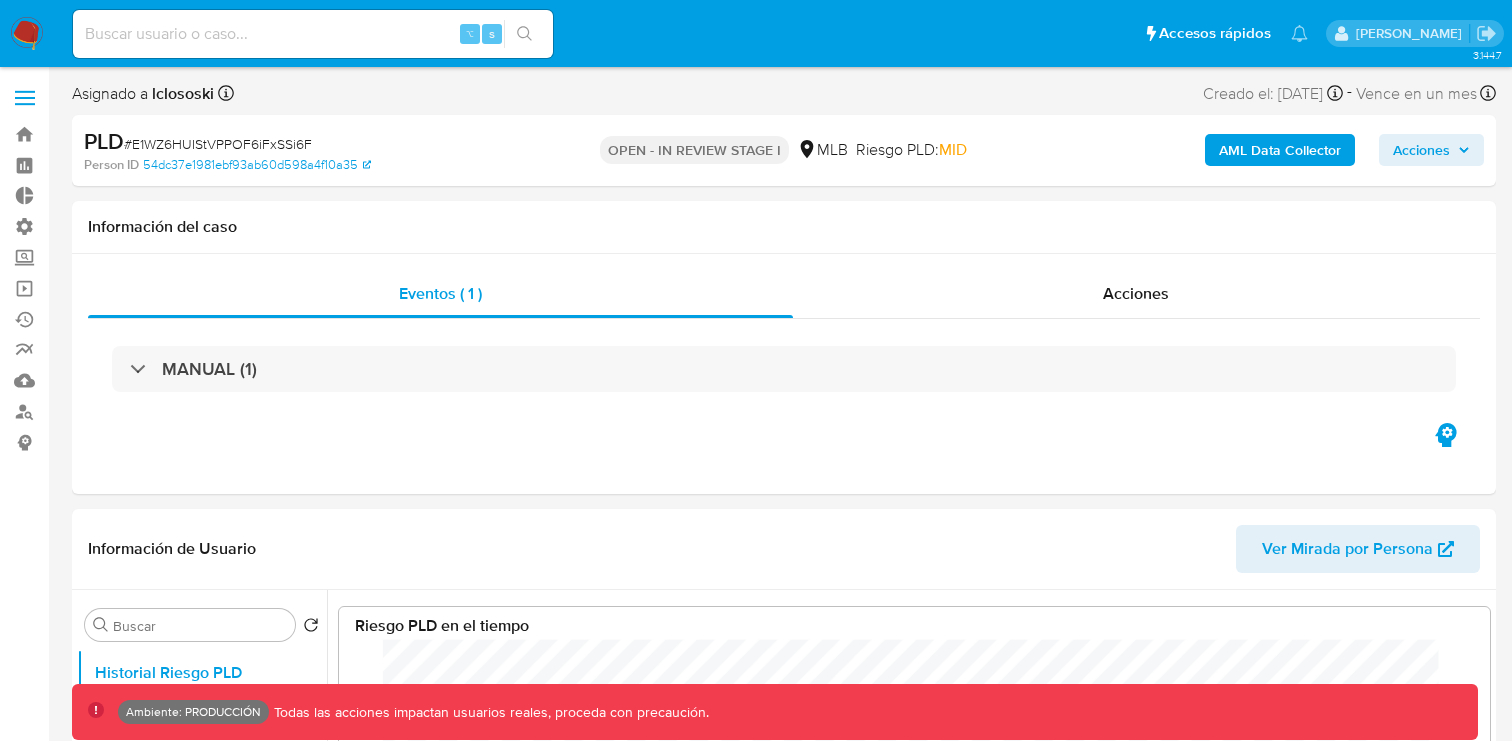 click on "AML Data Collector" at bounding box center [1280, 150] 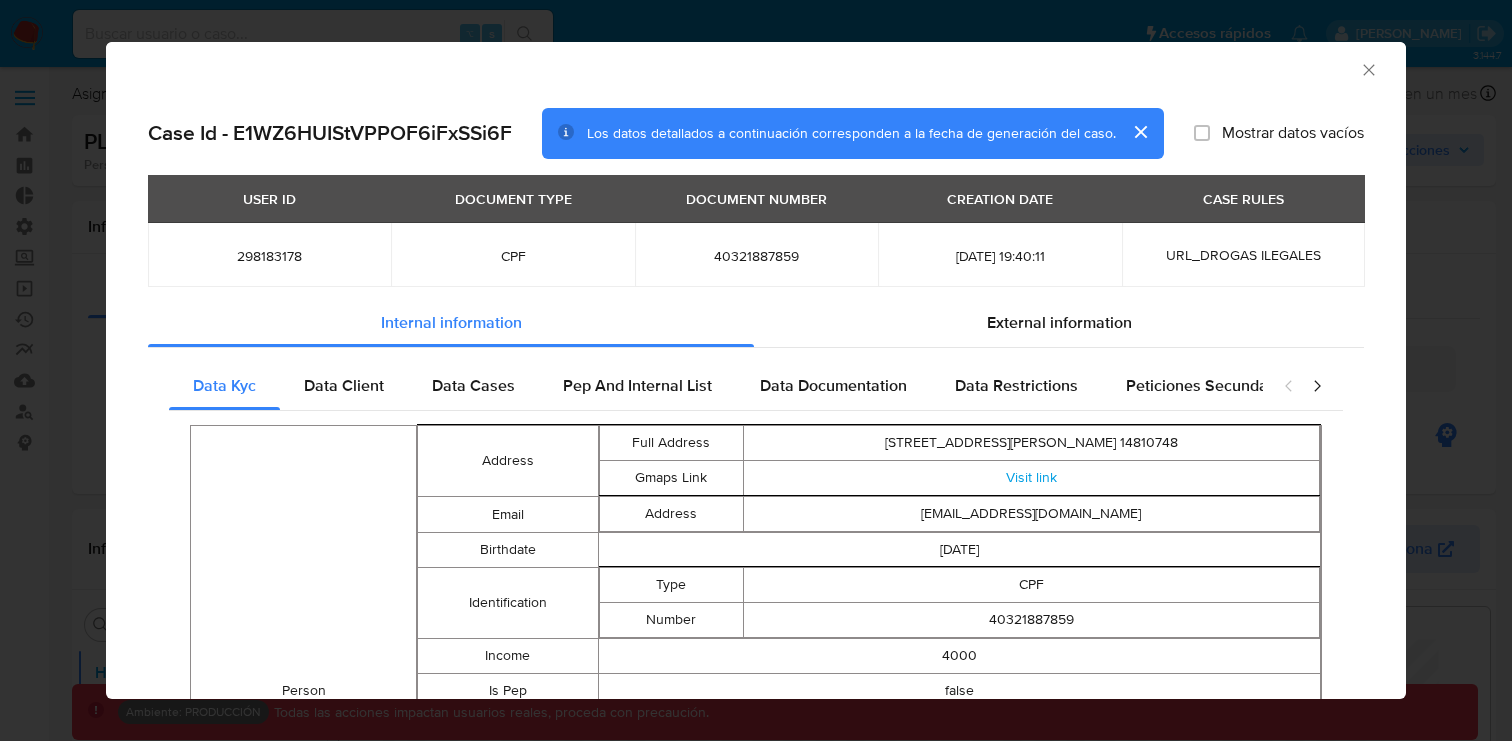 click 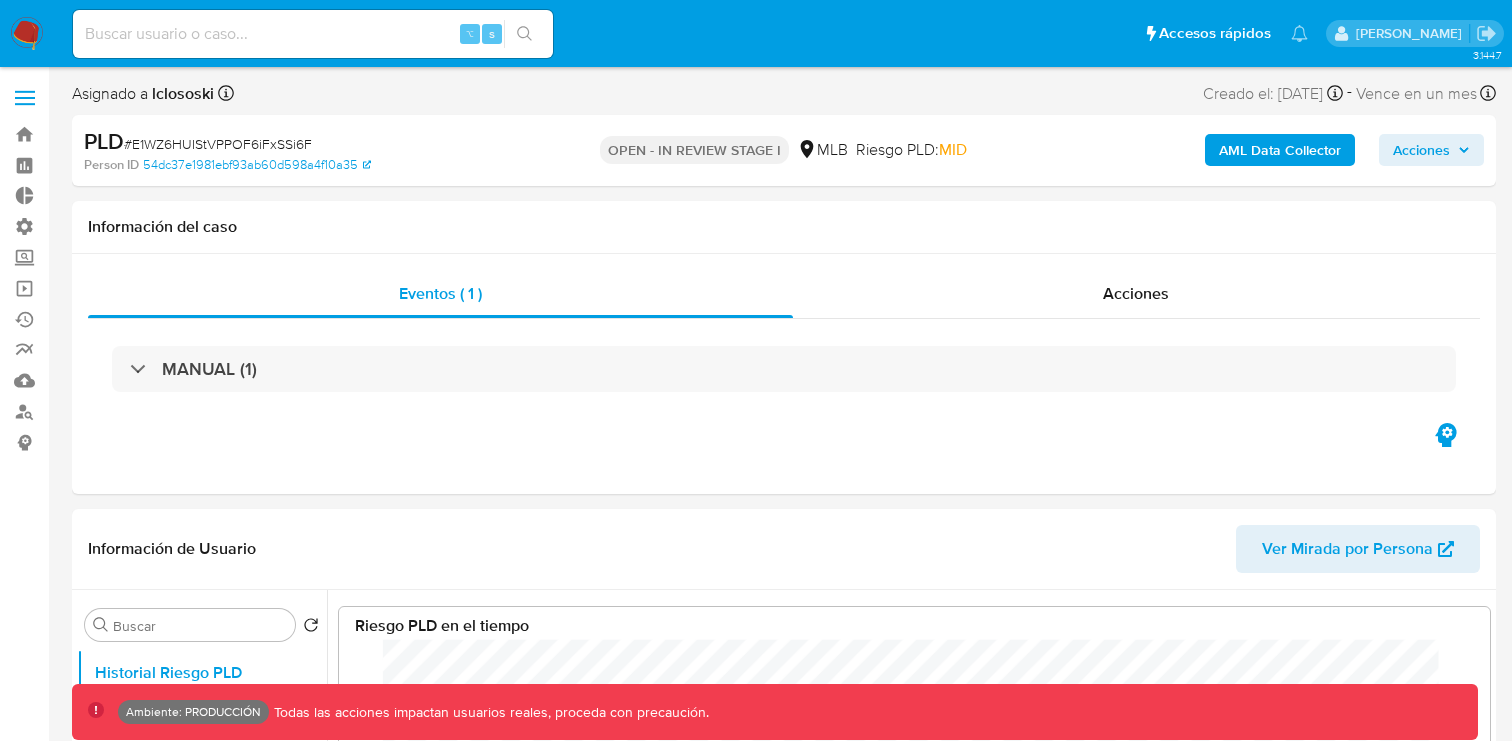 click on "AML Data Collector" at bounding box center [1280, 150] 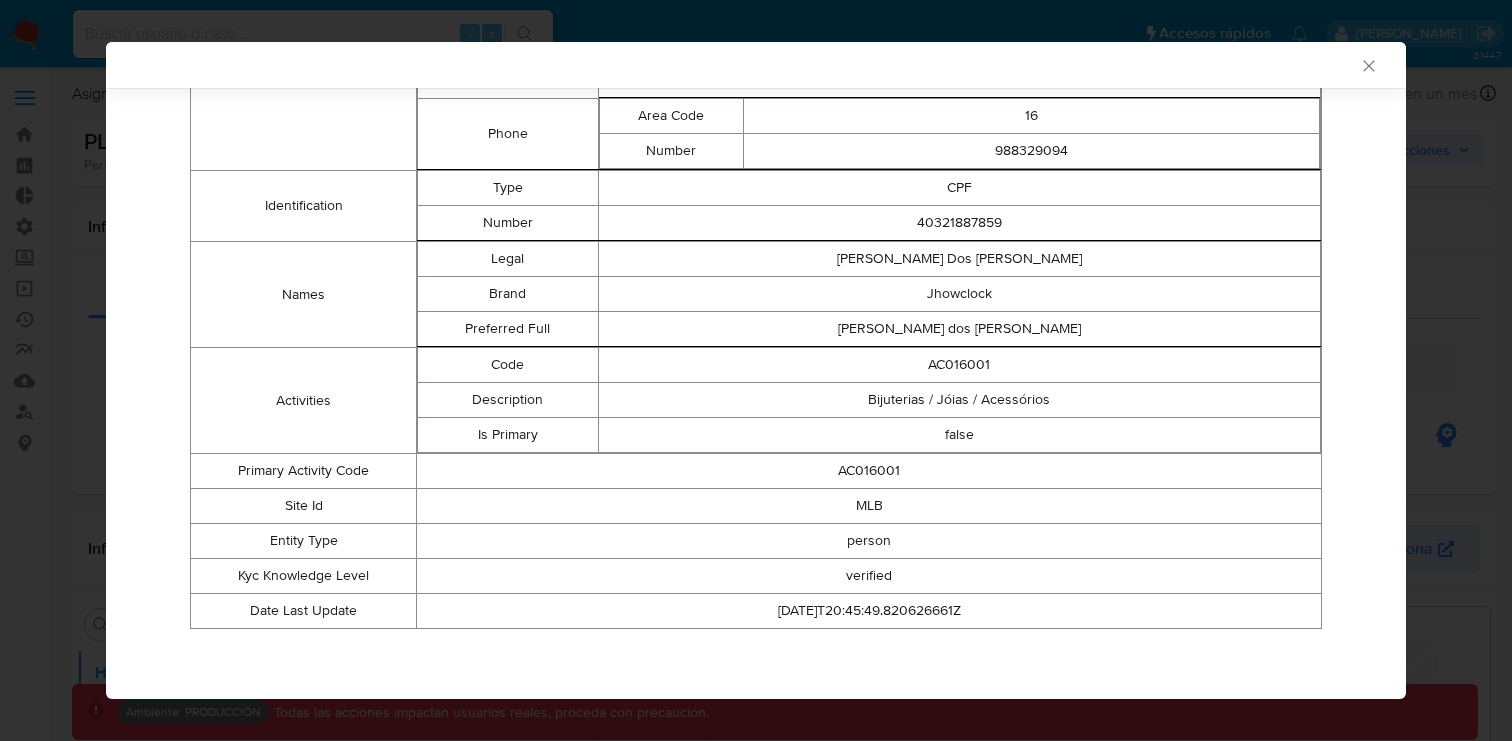 scroll, scrollTop: 0, scrollLeft: 0, axis: both 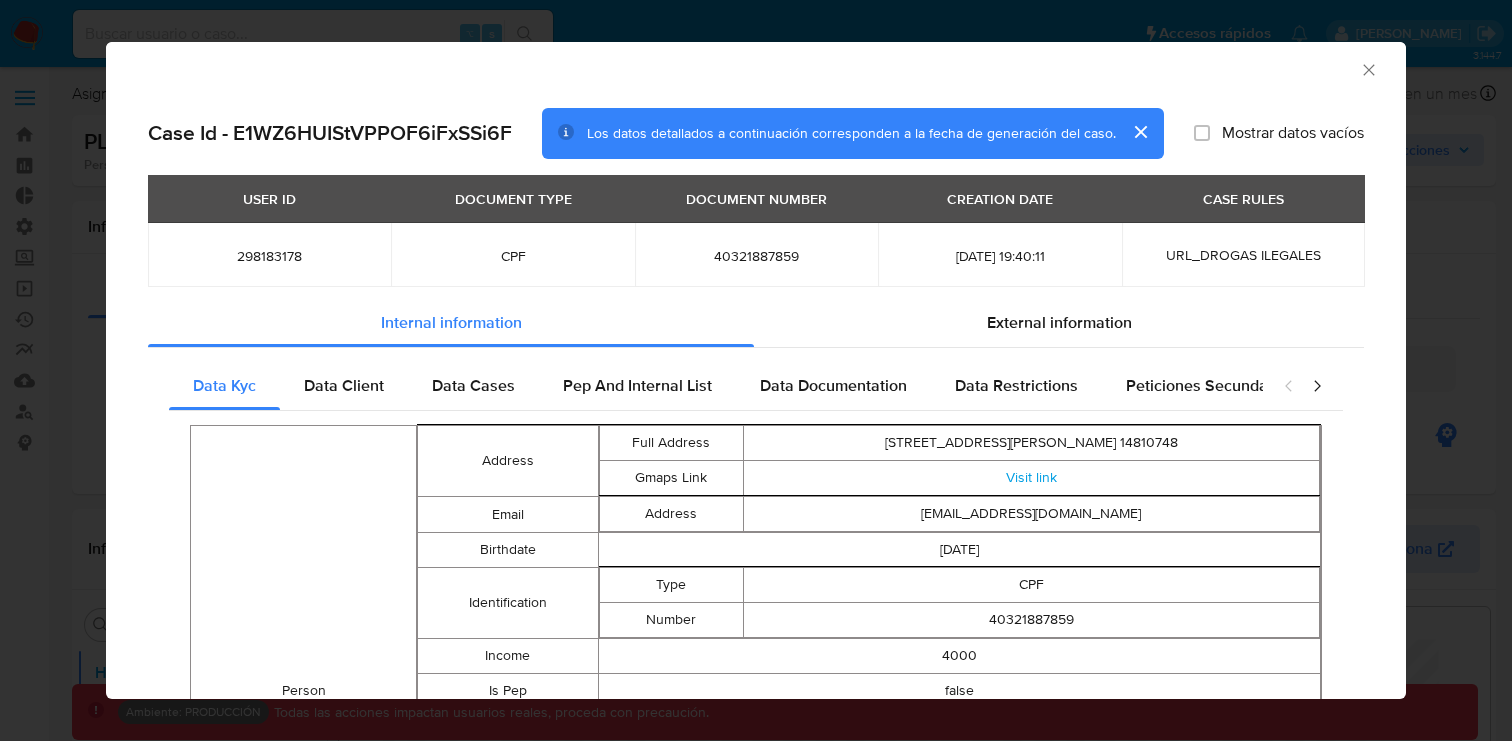 click at bounding box center [1140, 132] 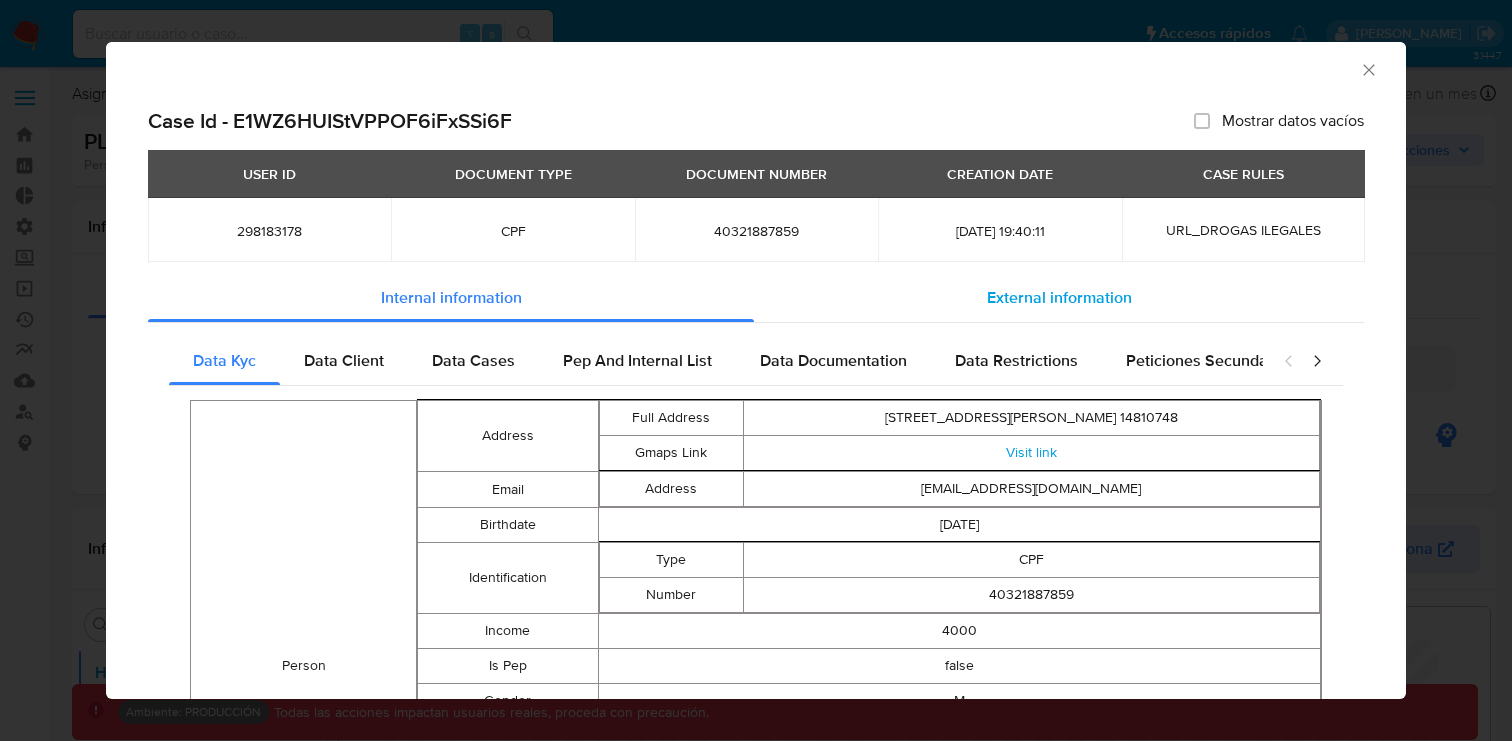 click on "External information" at bounding box center [1059, 297] 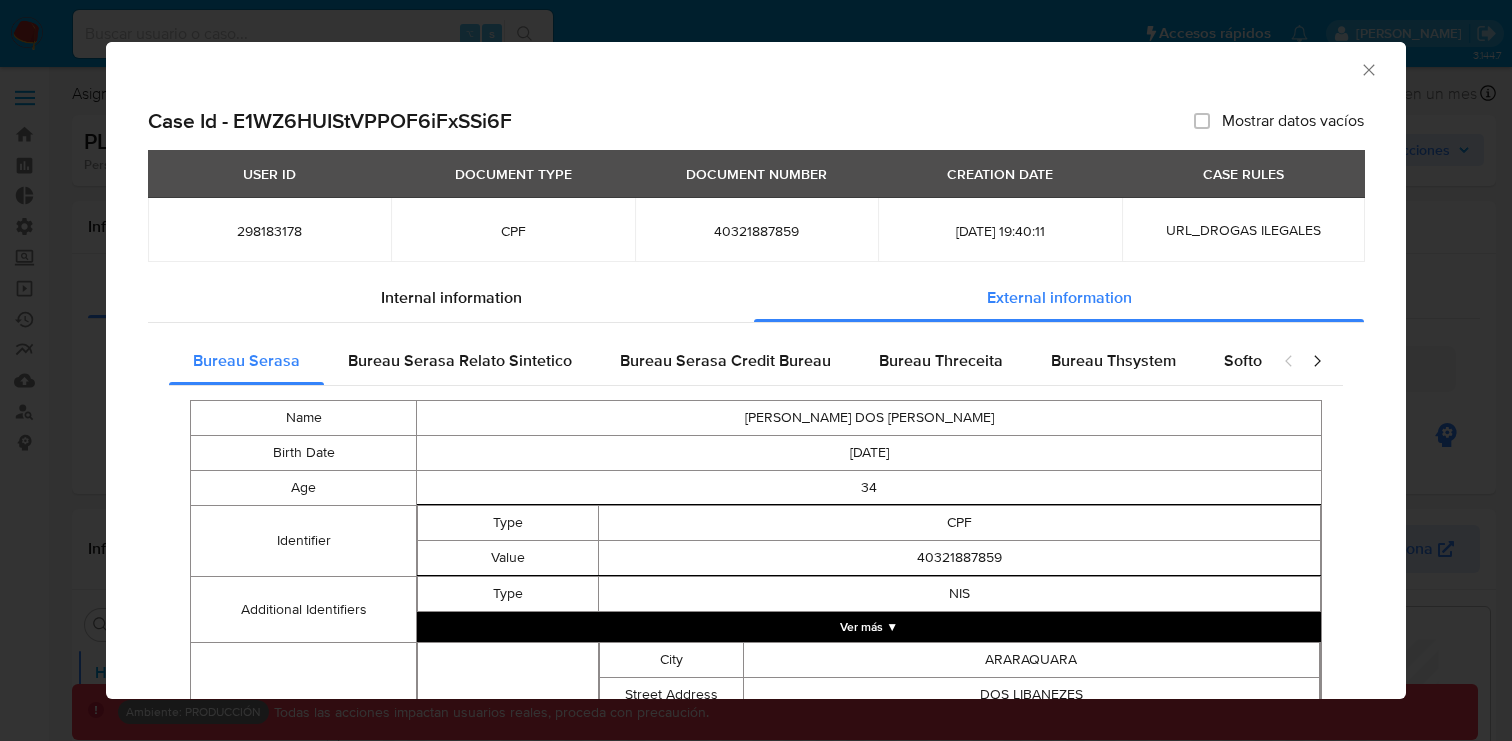 click 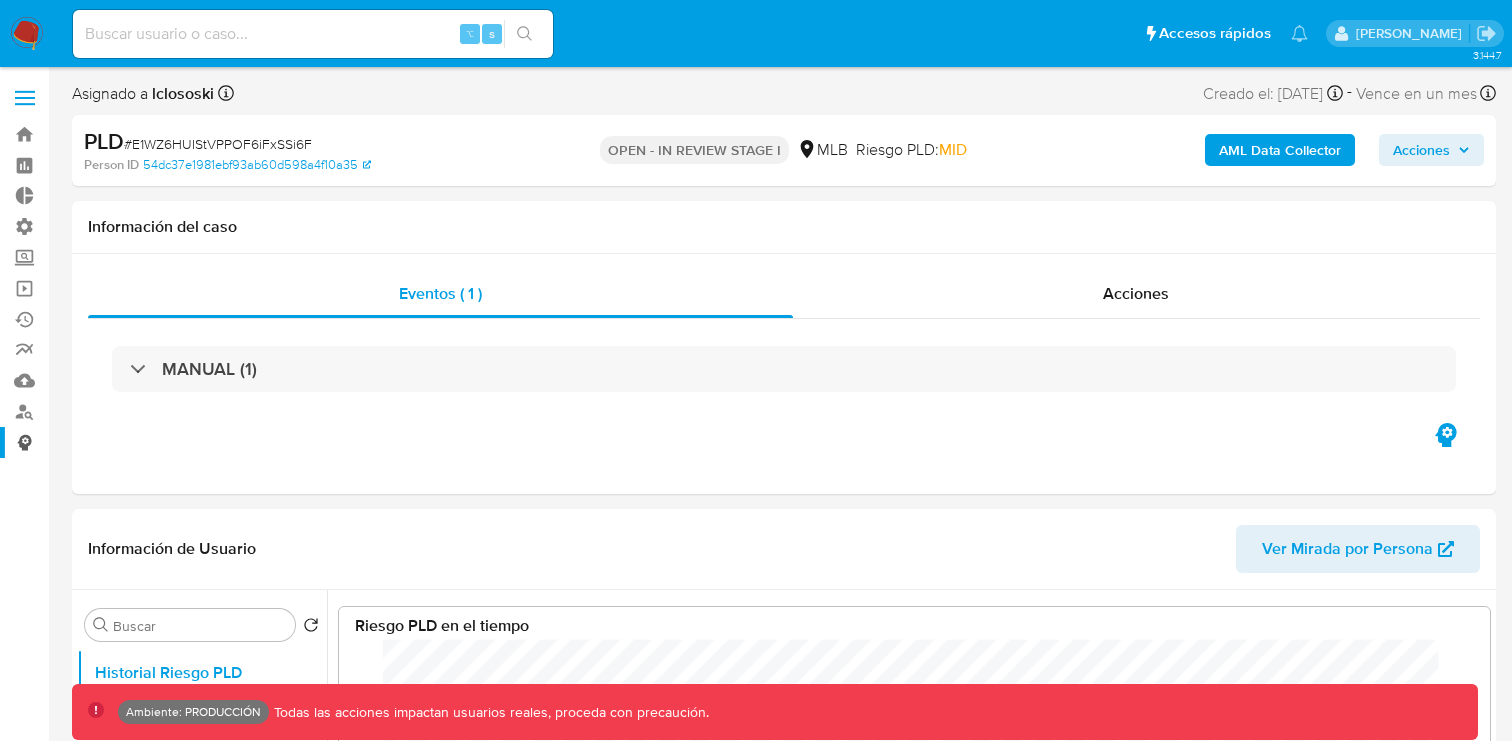 click on "Consolidado" at bounding box center [119, 442] 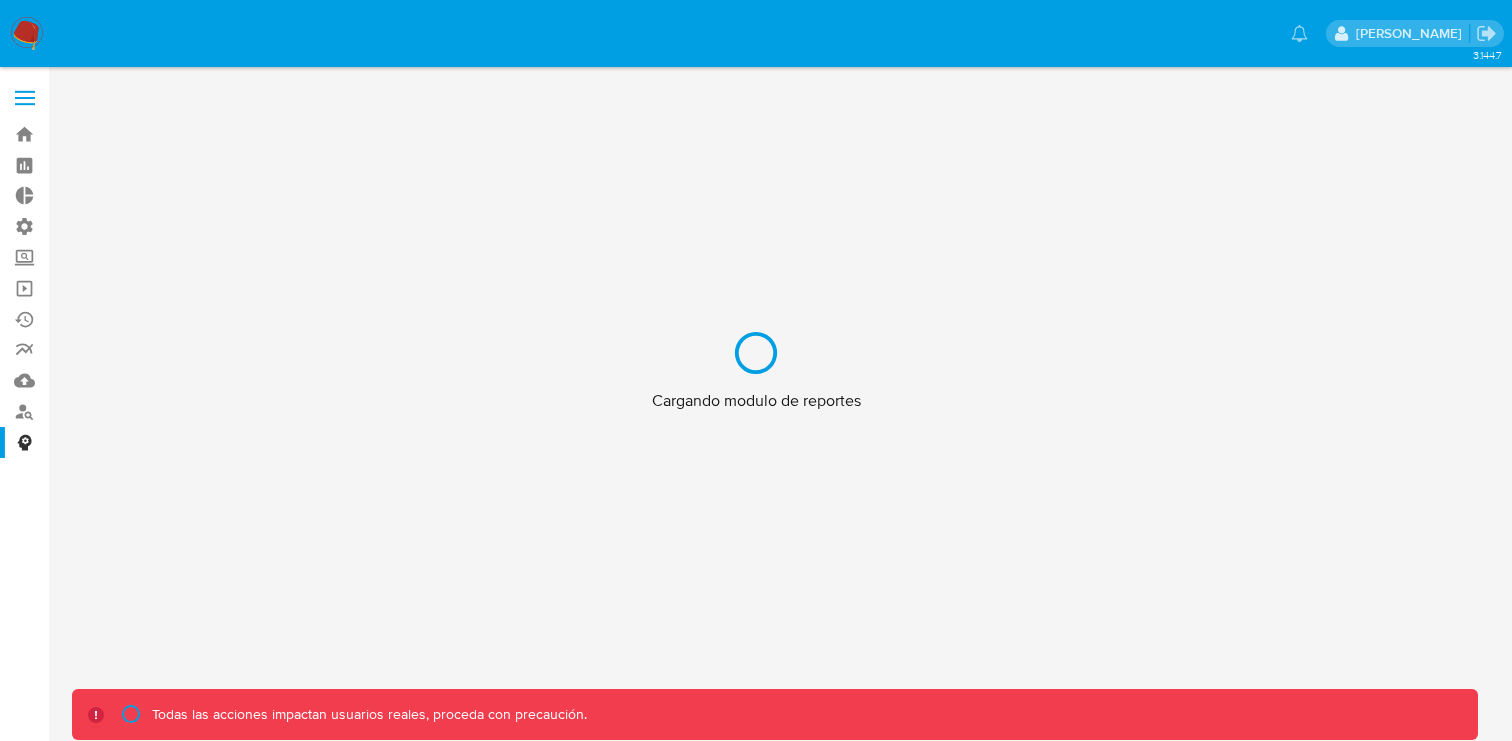 scroll, scrollTop: 0, scrollLeft: 0, axis: both 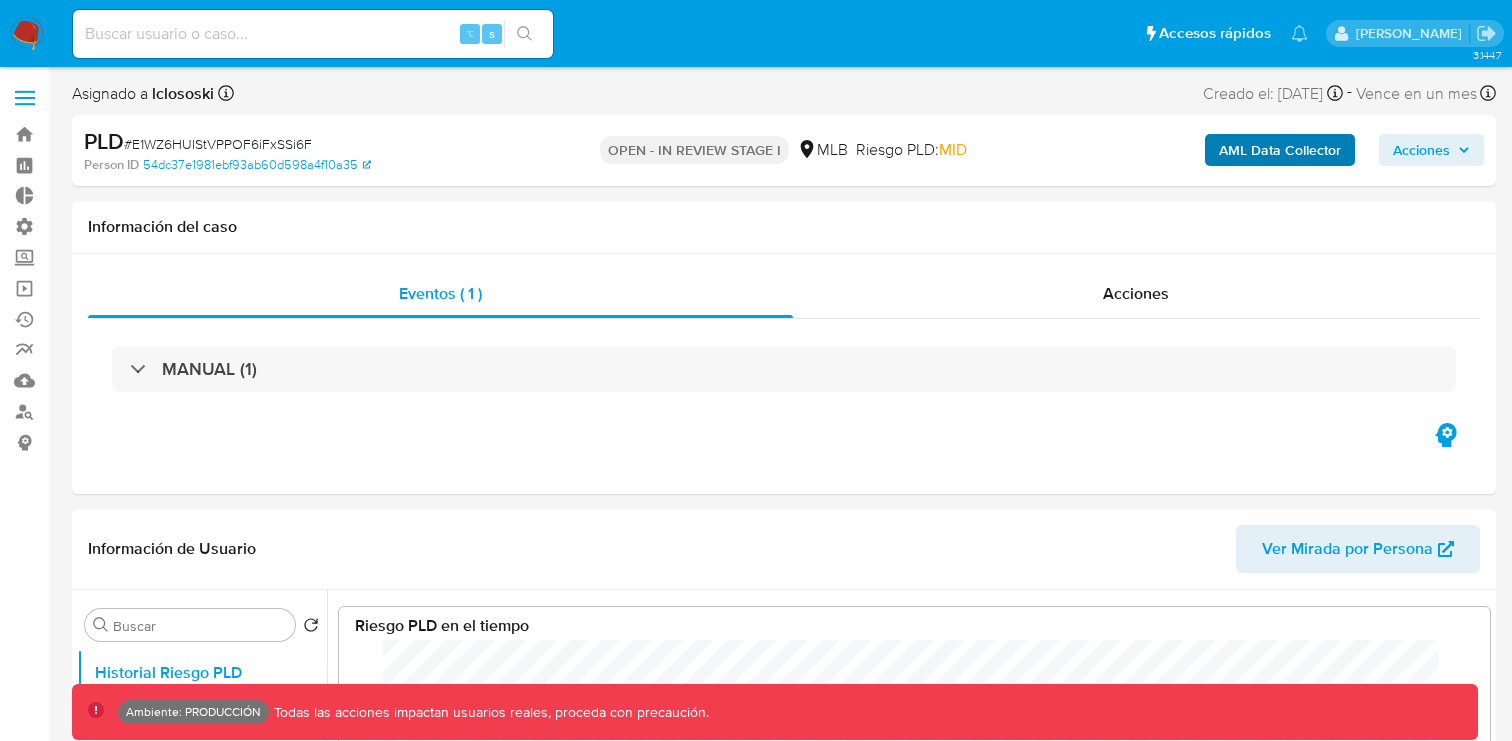 select on "10" 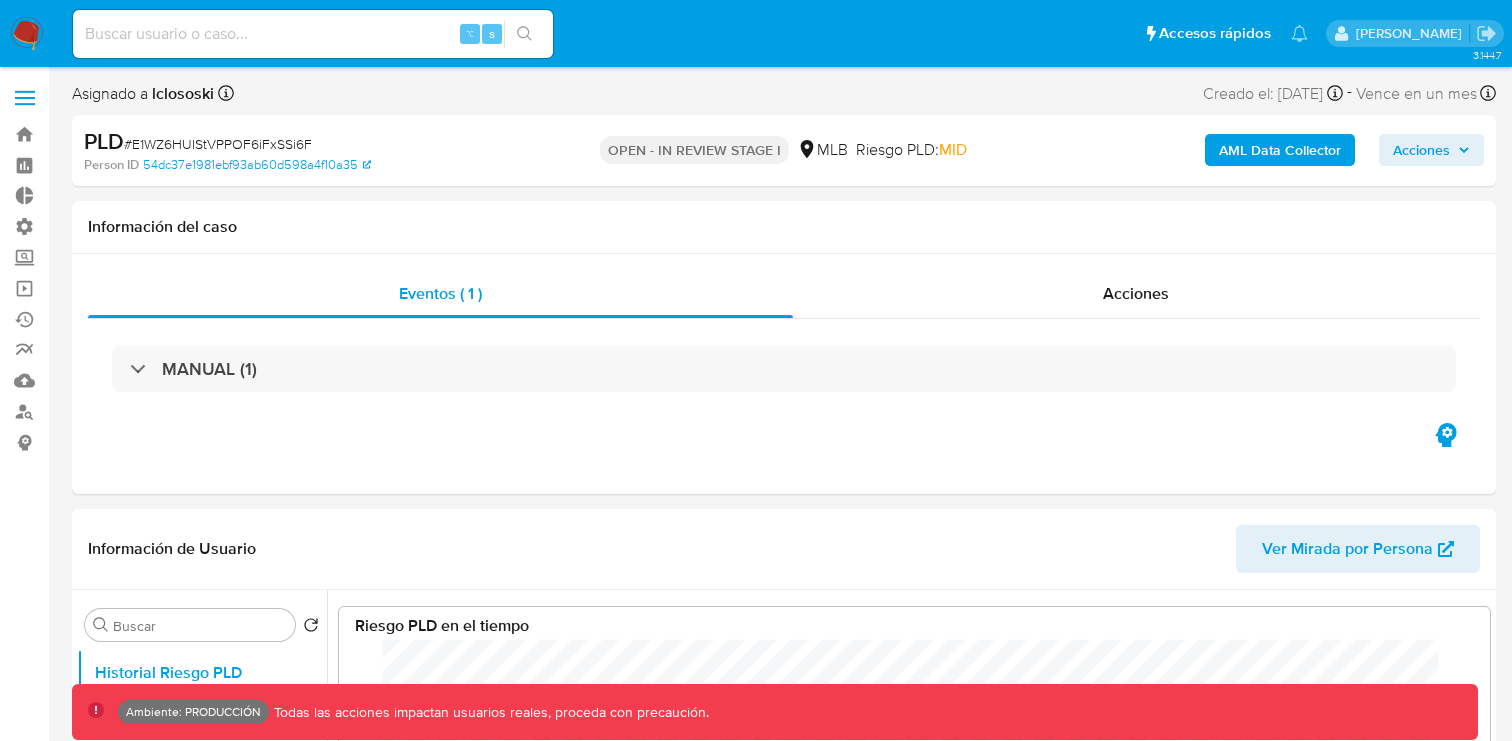click on "AML Data Collector" at bounding box center (1280, 150) 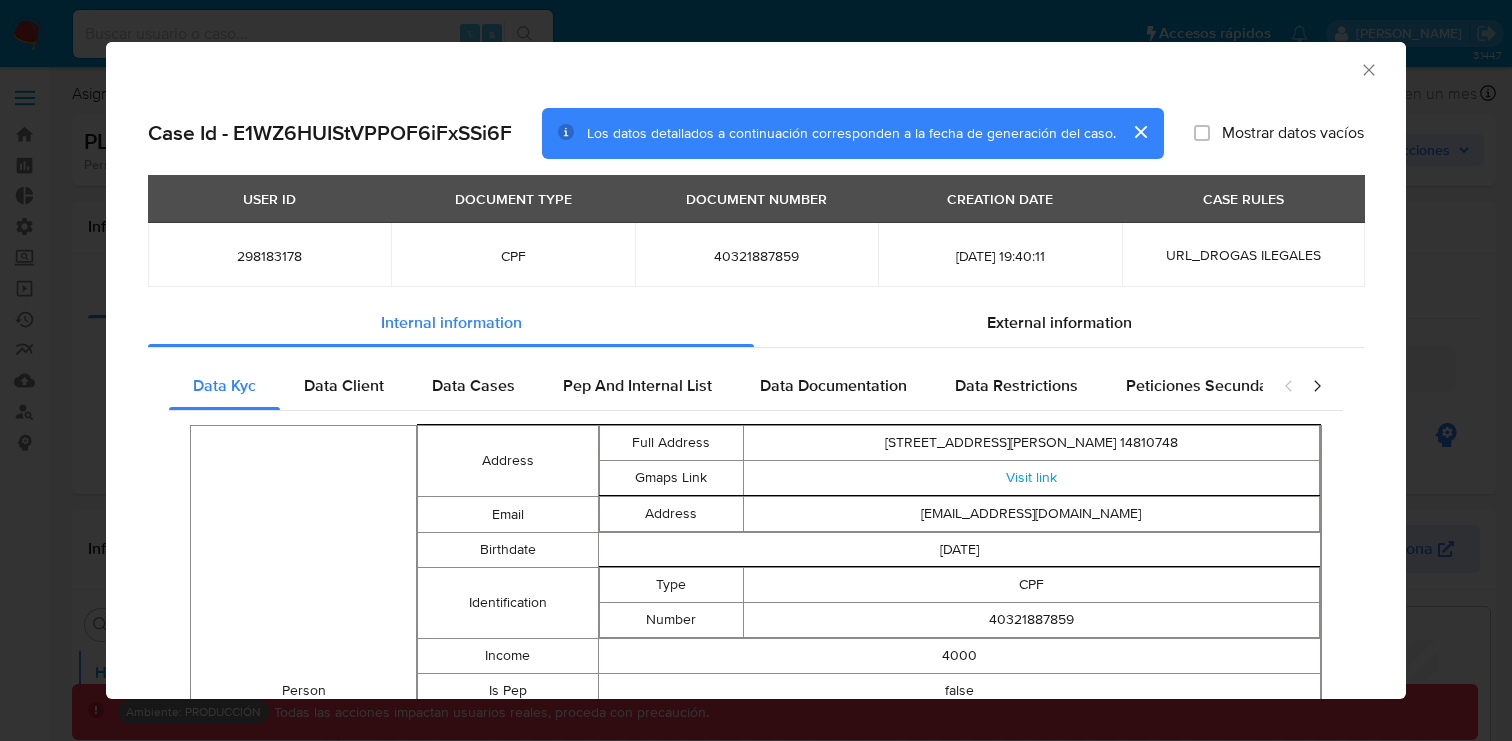 click 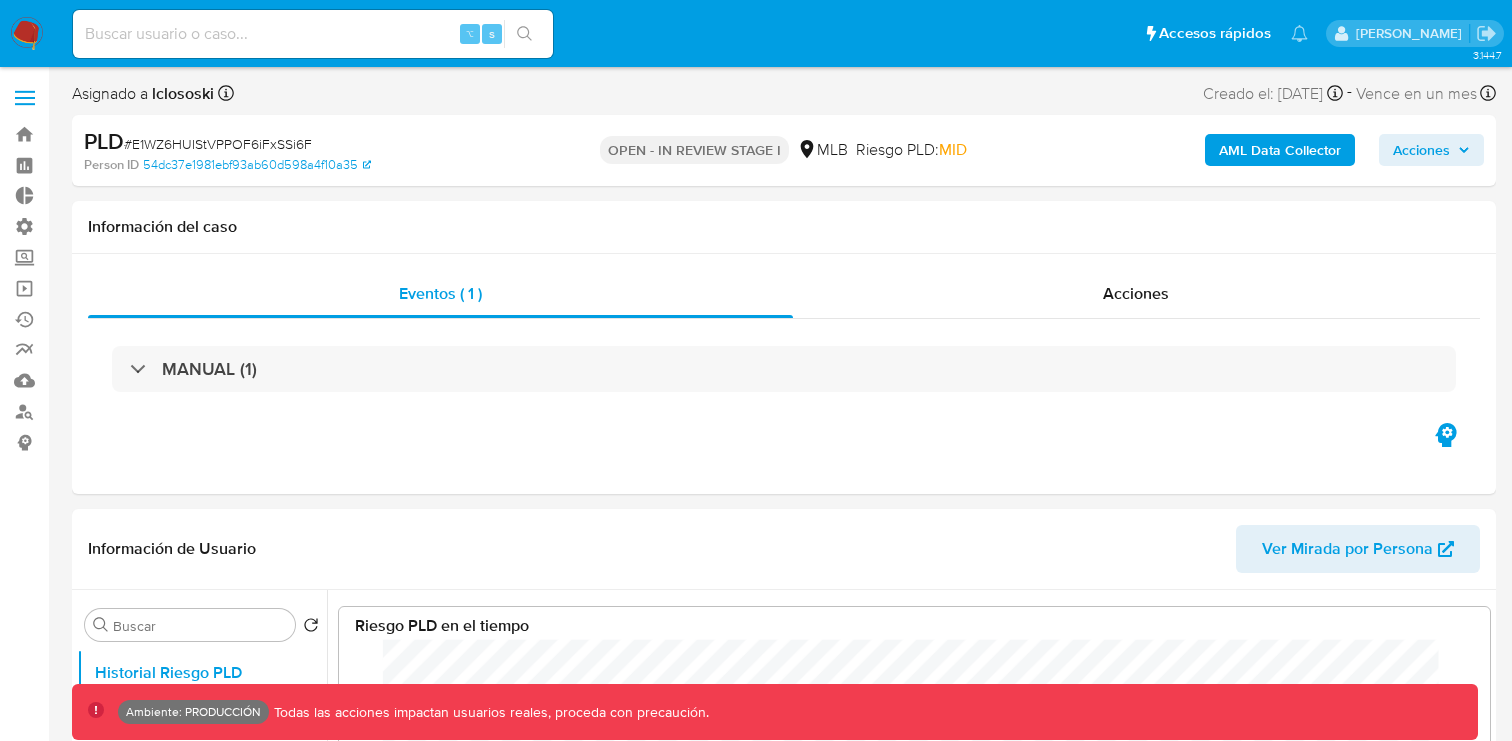 click on "Acciones" at bounding box center [1421, 150] 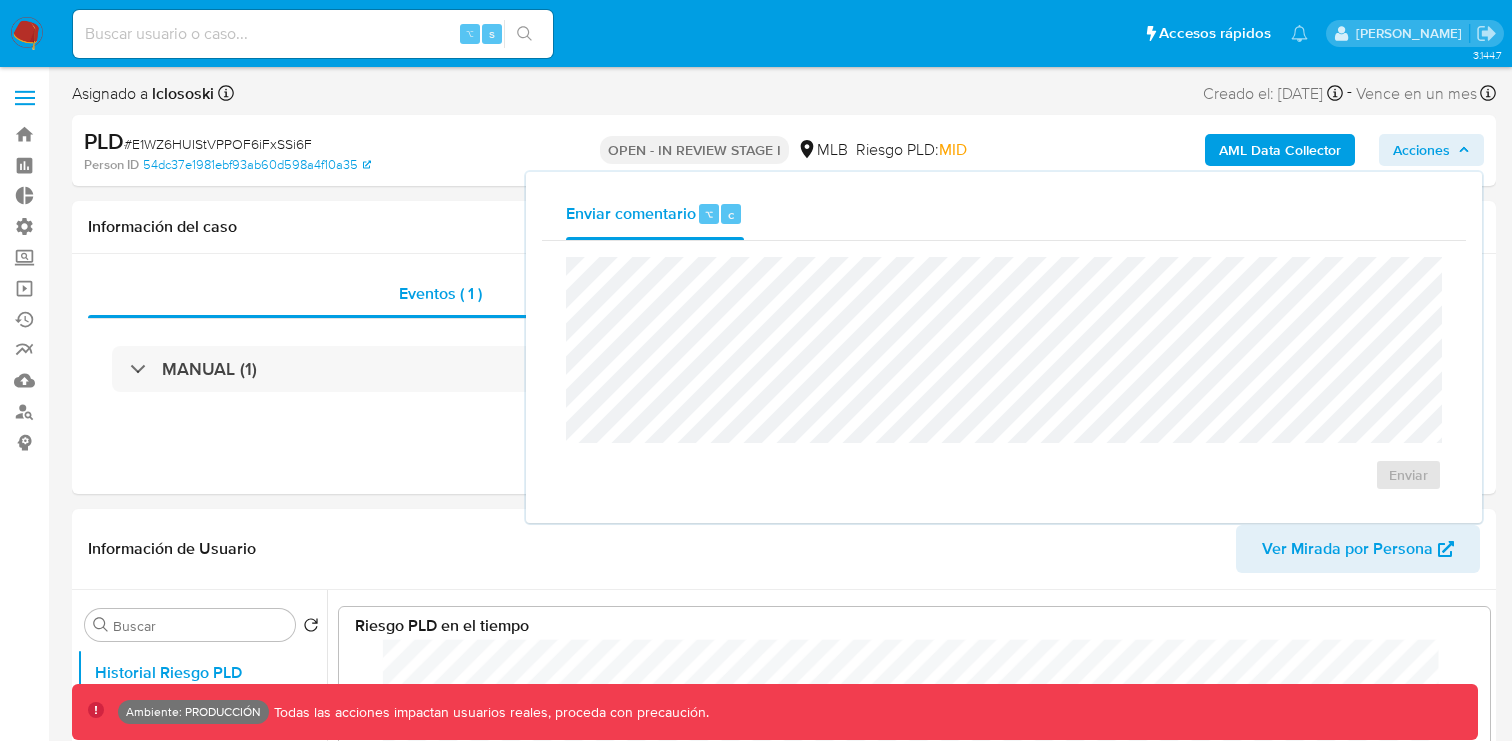 click on "Acciones" at bounding box center [1421, 150] 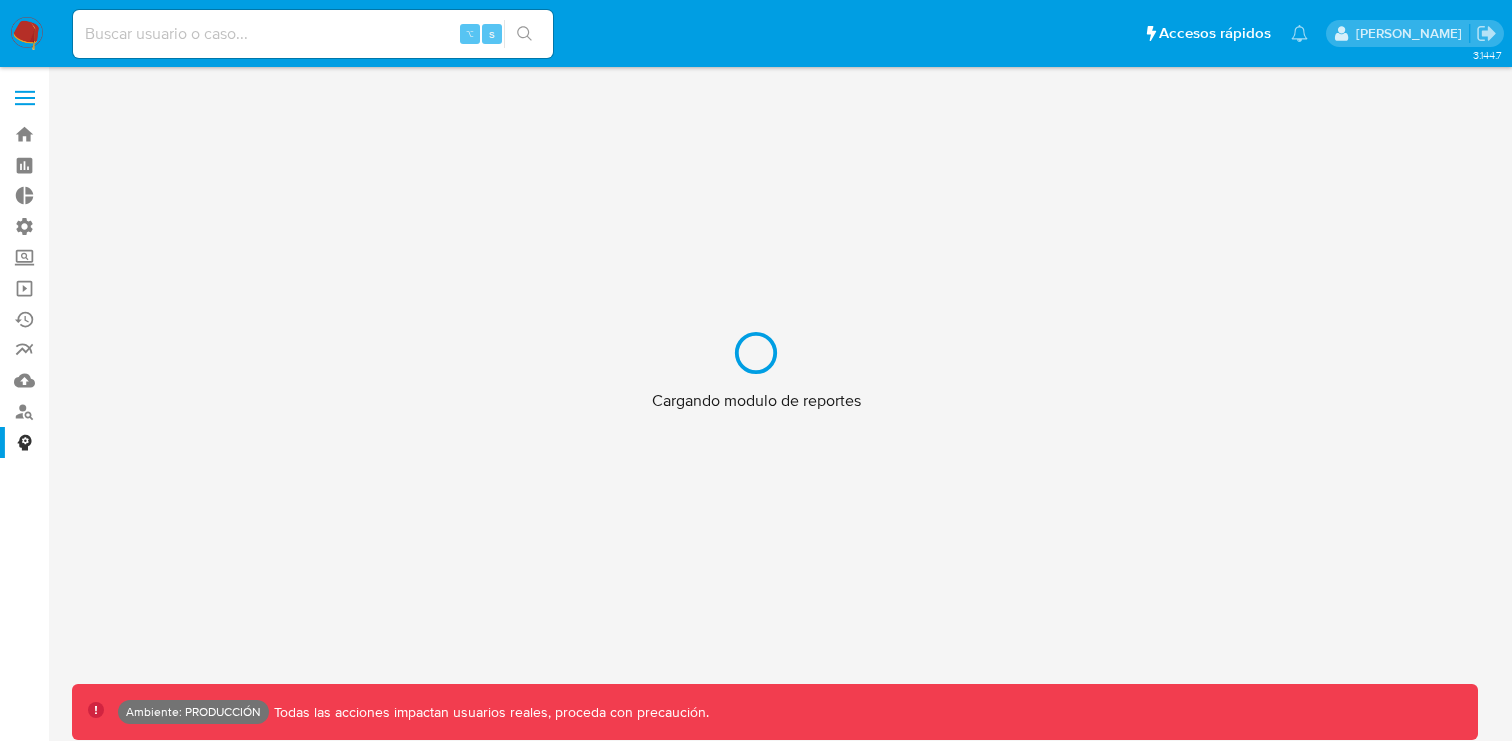 scroll, scrollTop: 0, scrollLeft: 0, axis: both 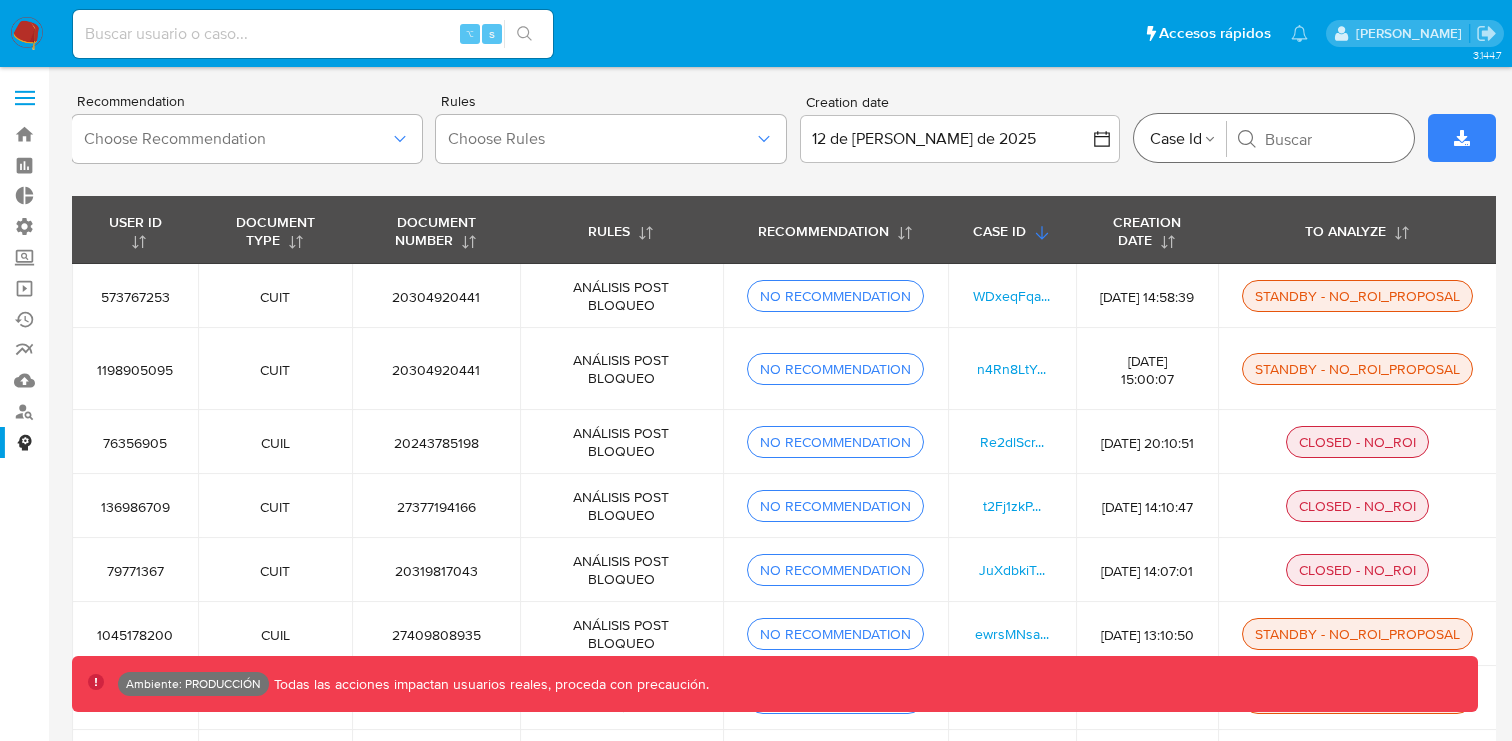 click on "Buscar" at bounding box center [1331, 139] 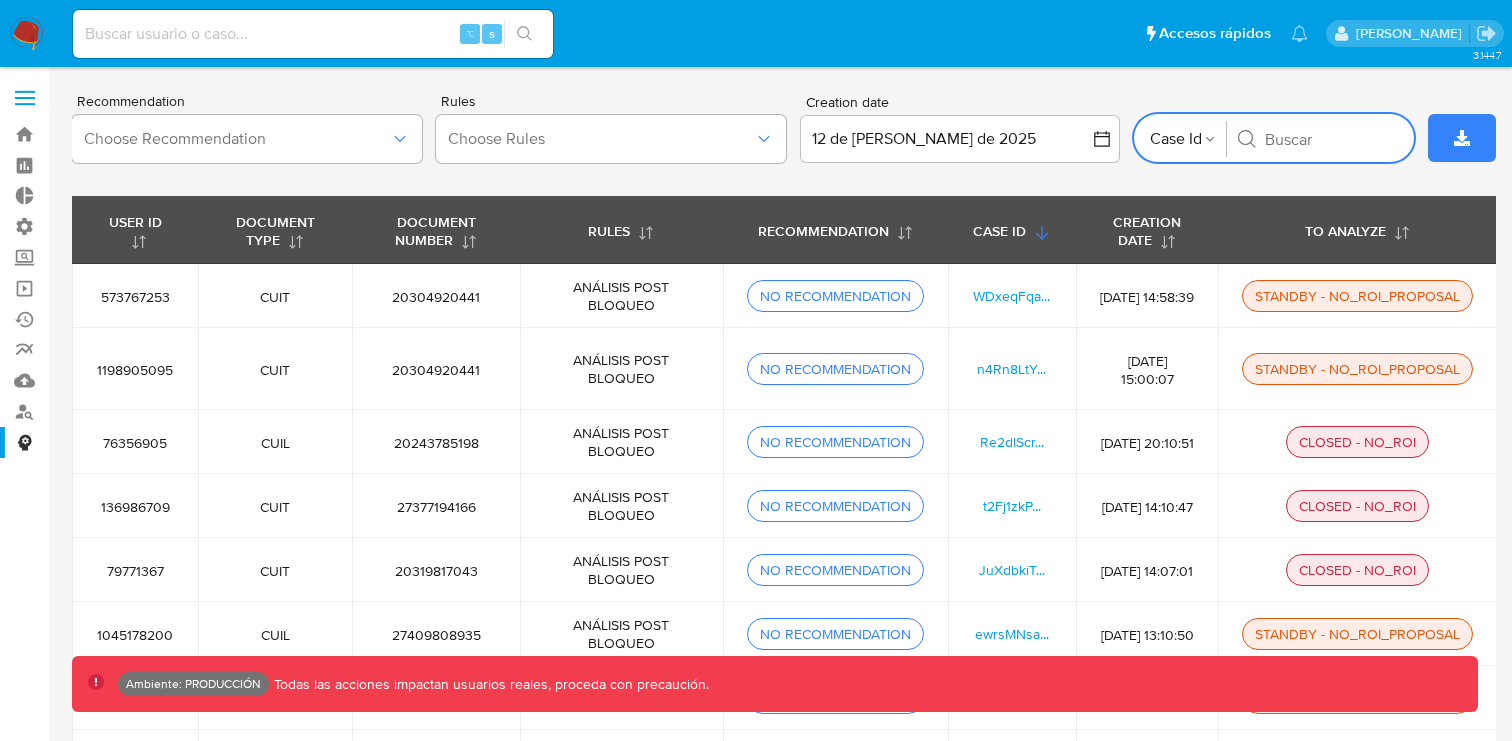 paste on "E1WZ6HUIStVPPOF6iFxSSi6F" 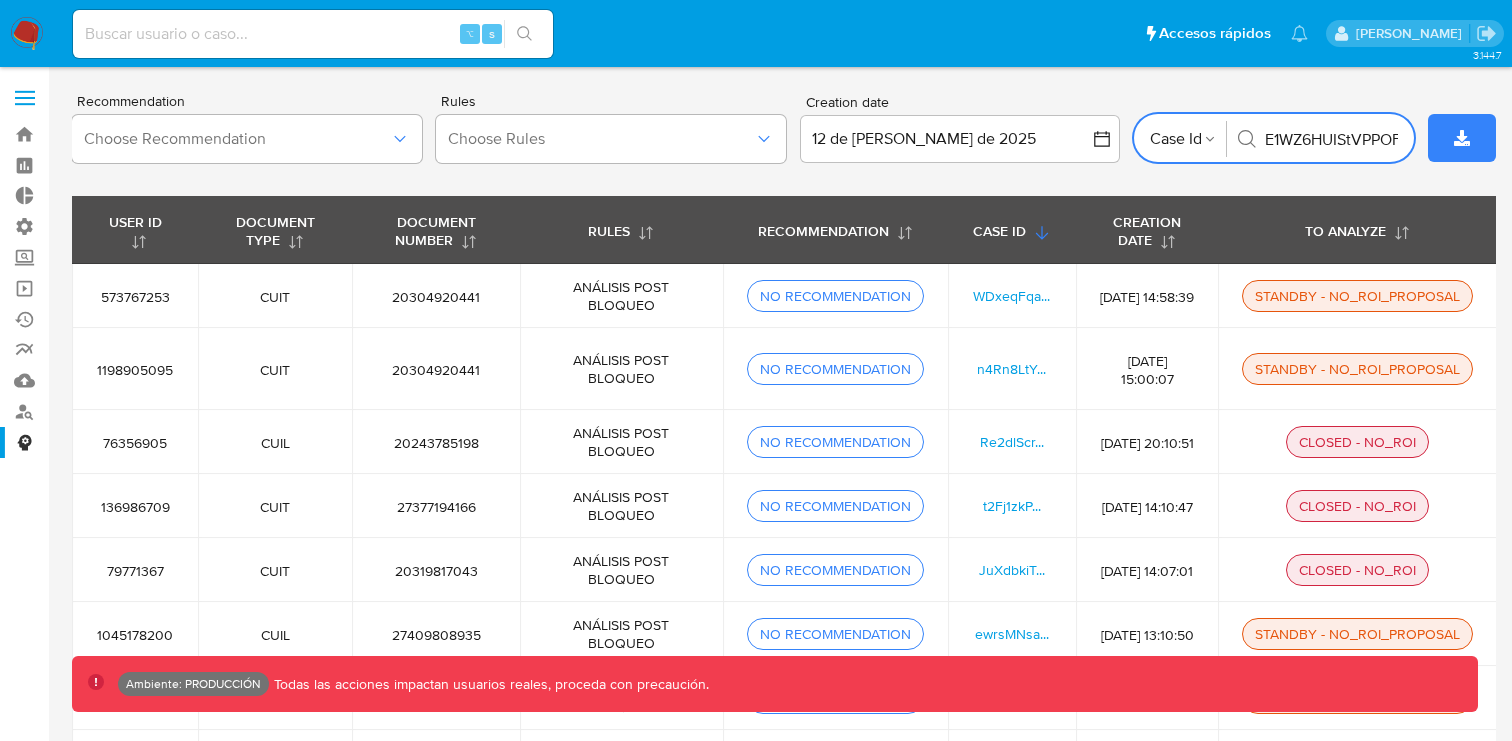 scroll, scrollTop: 0, scrollLeft: 99, axis: horizontal 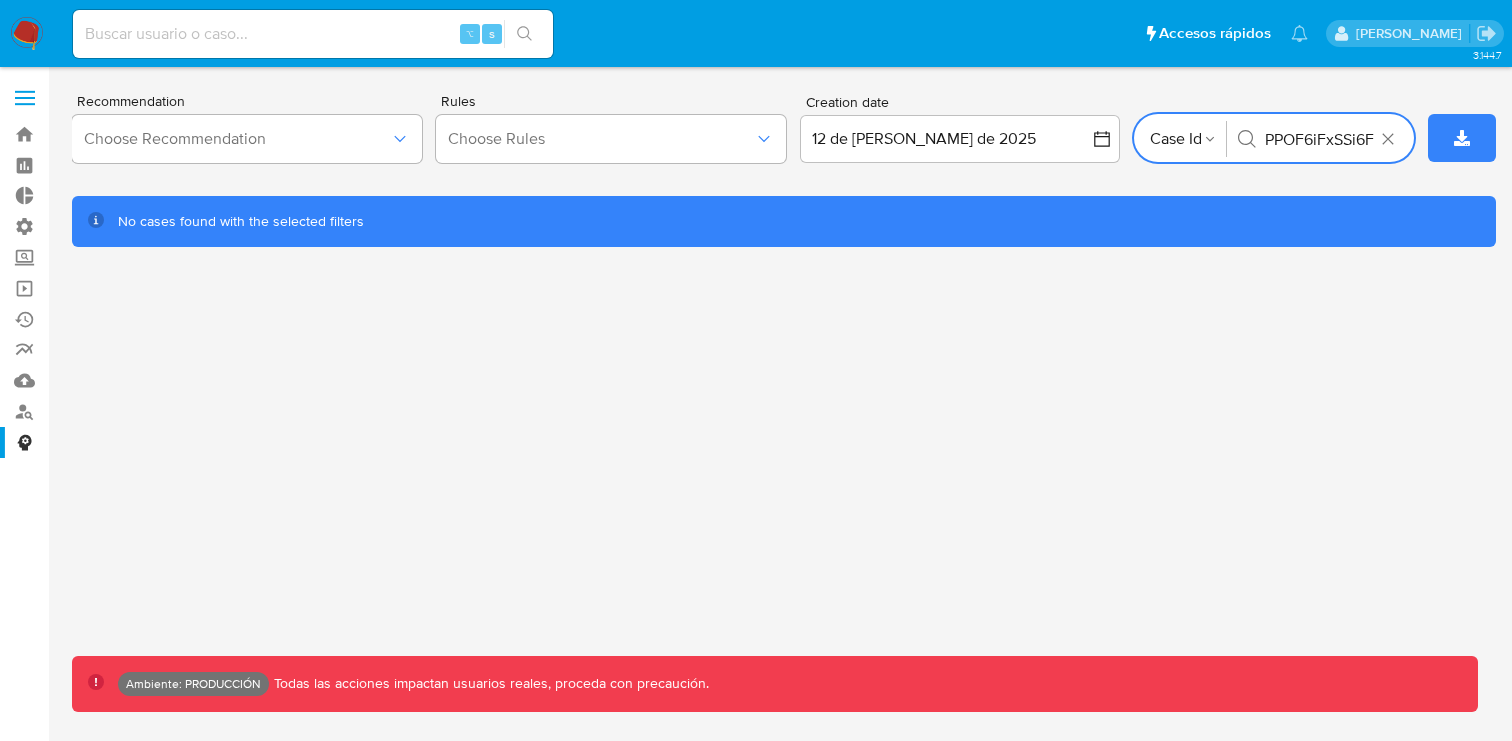 type on "E1WZ6HUIStVPPOF6iFxSSi6F" 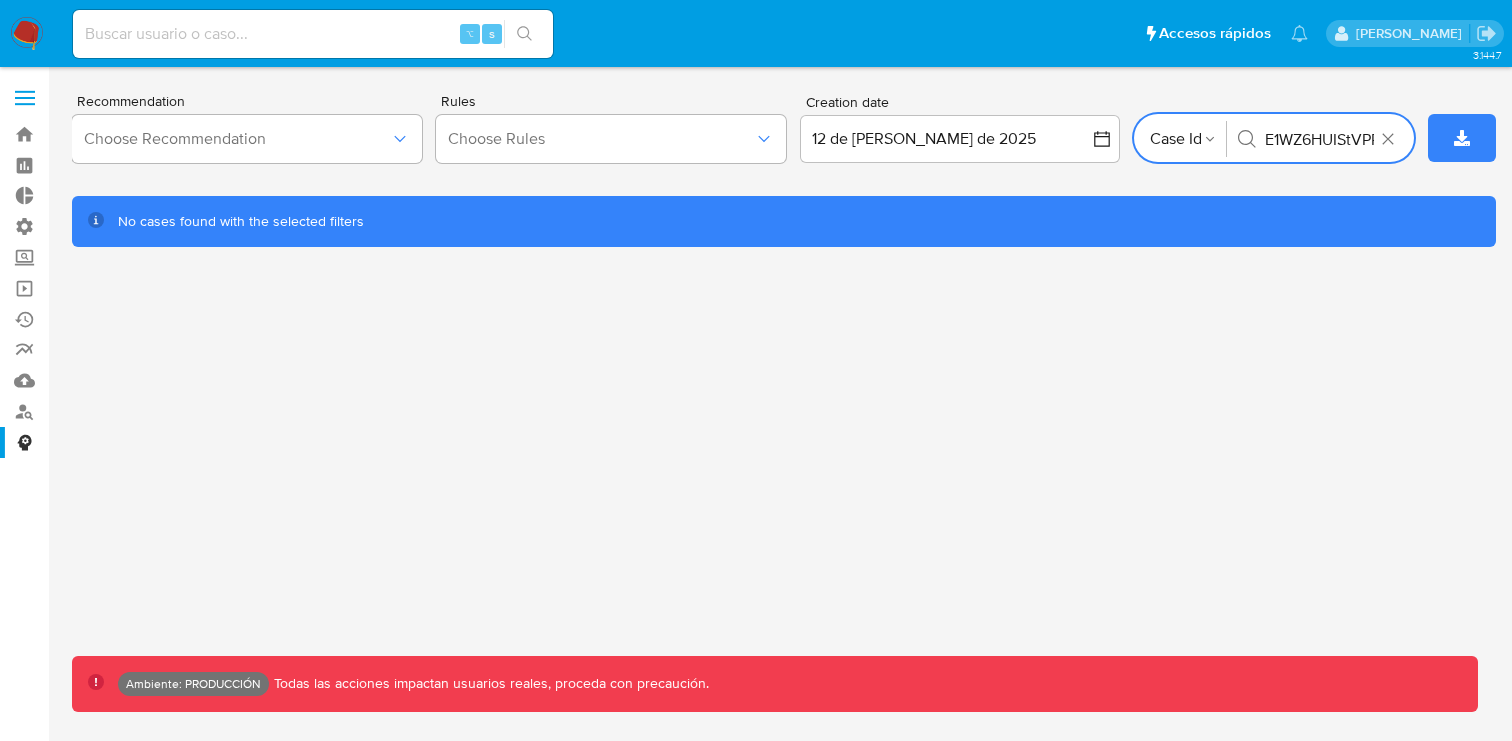 type 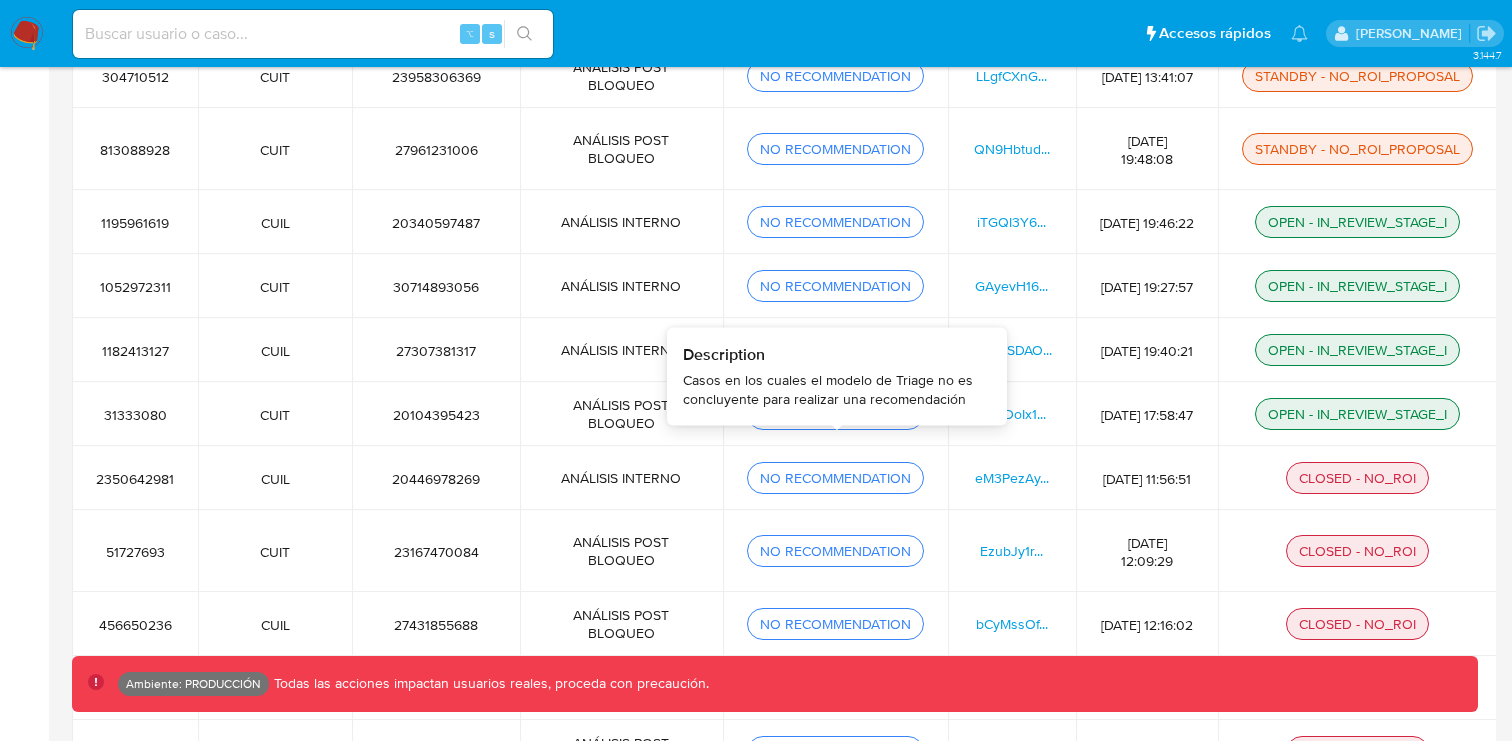 scroll, scrollTop: 751, scrollLeft: 0, axis: vertical 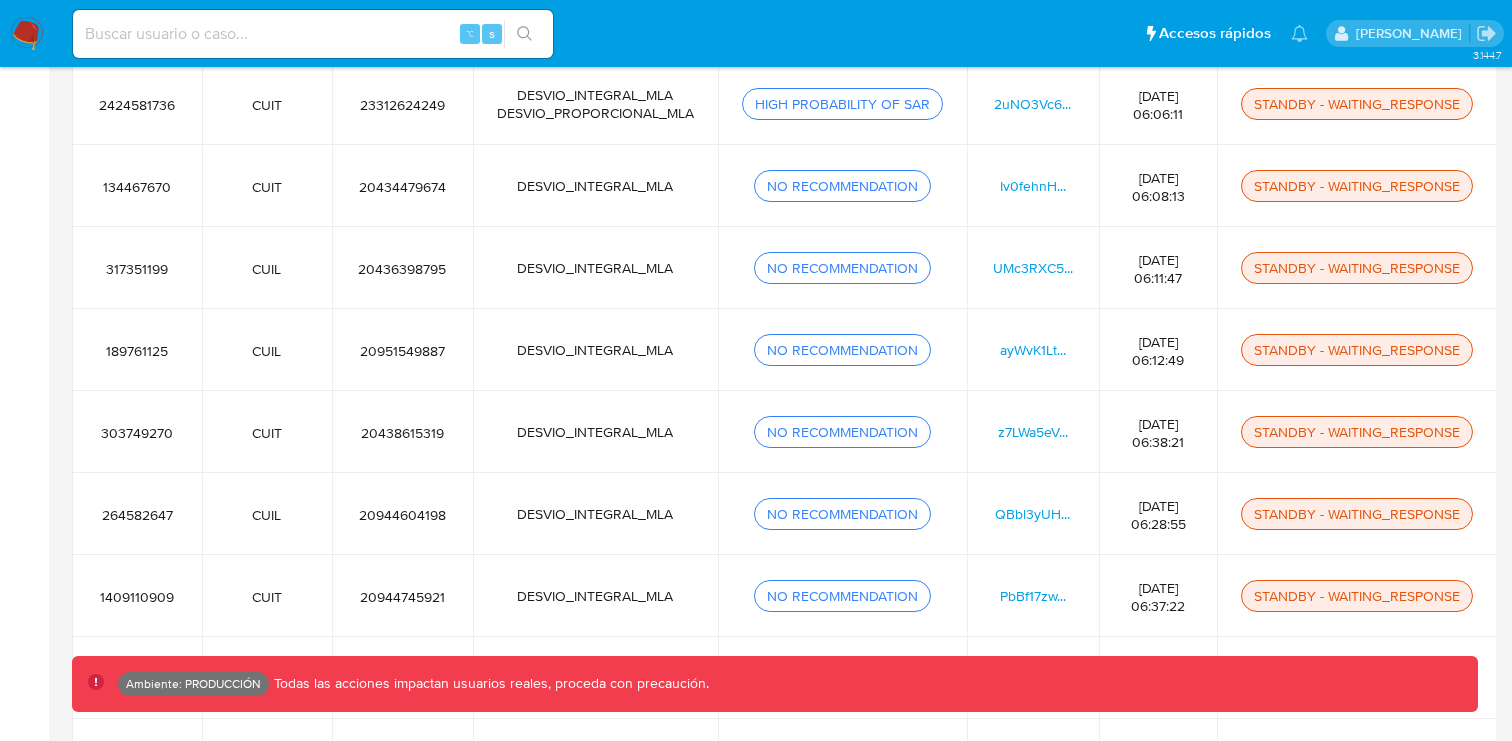 click on "VbQO802F..." at bounding box center [1033, -60] 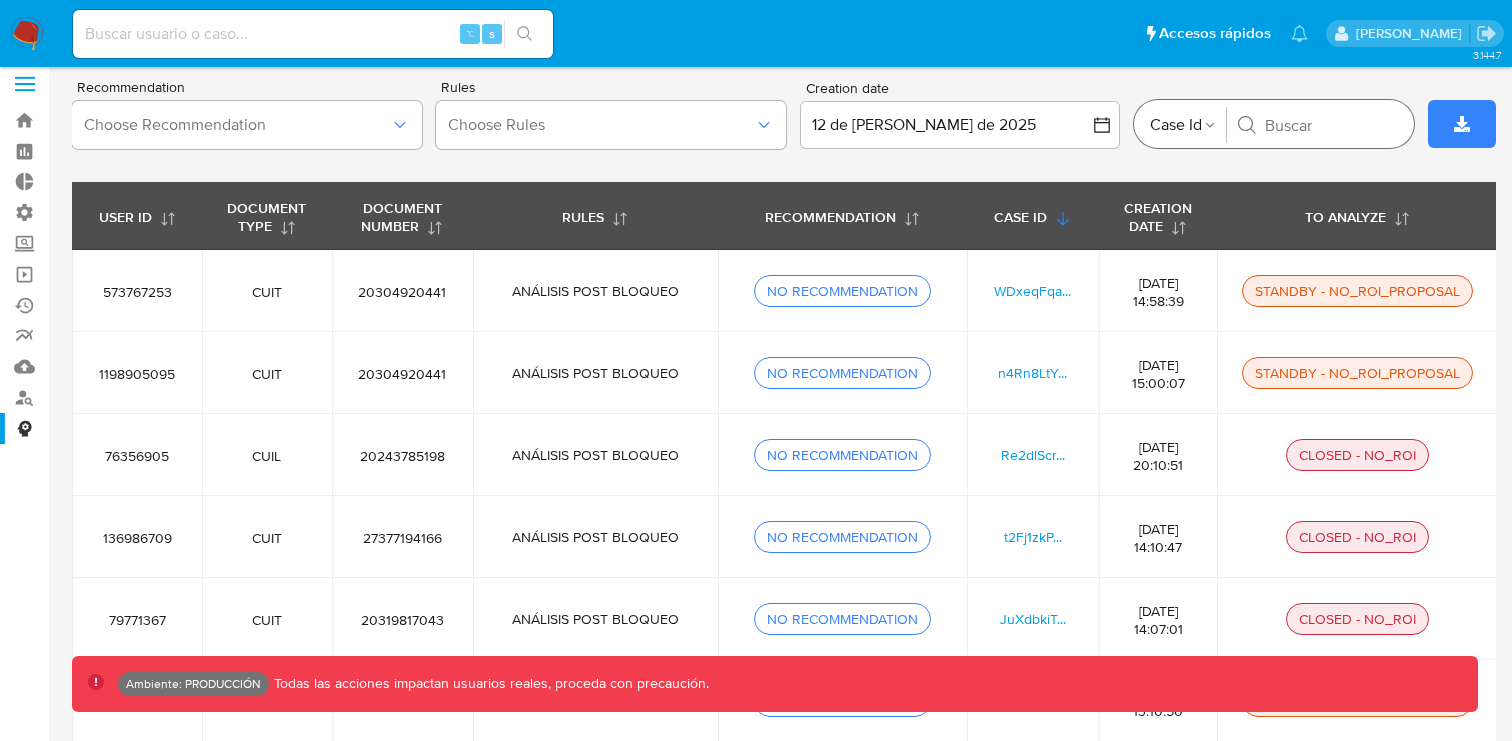 scroll, scrollTop: 0, scrollLeft: 0, axis: both 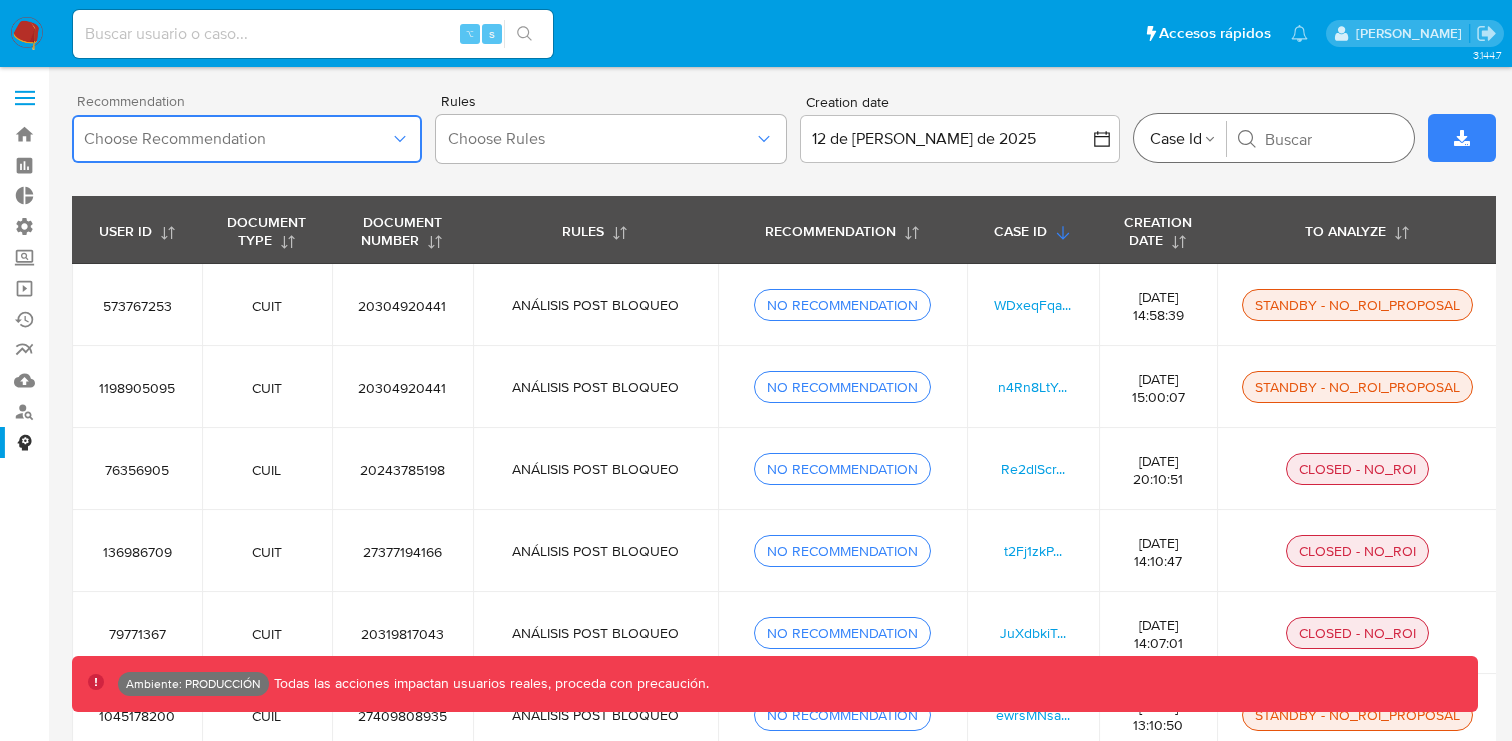 click on "Choose Recommendation" at bounding box center (237, 139) 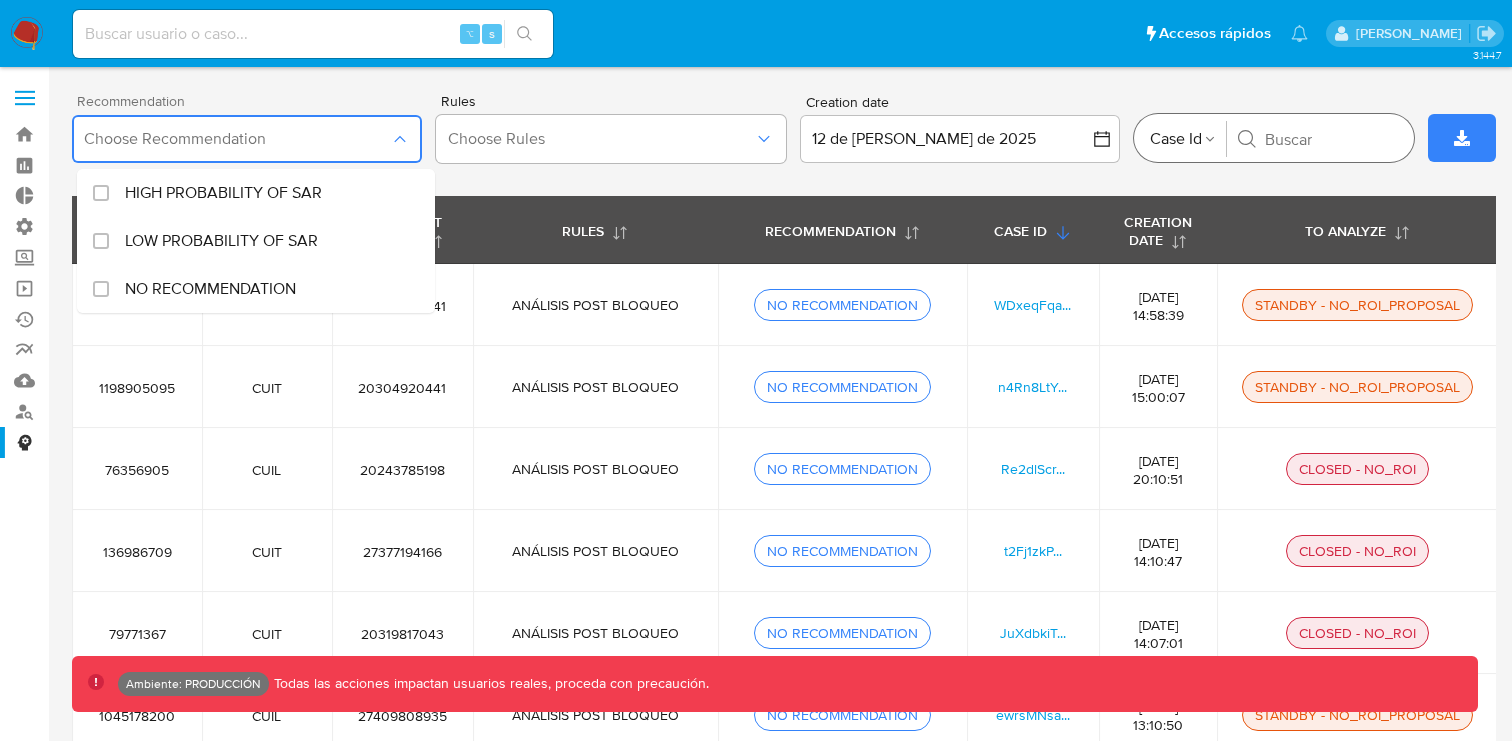 click on "Choose Recommendation" at bounding box center (237, 139) 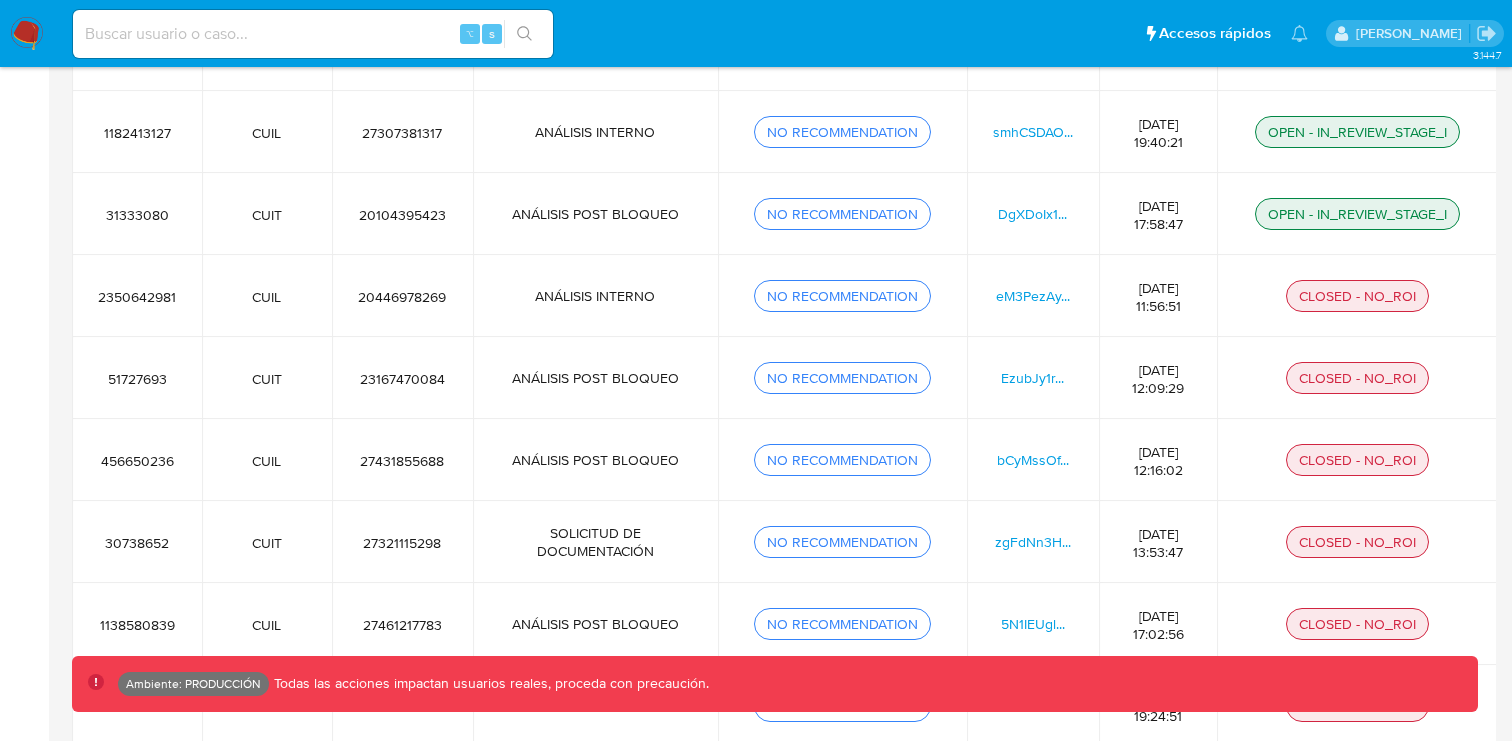 scroll, scrollTop: 1393, scrollLeft: 0, axis: vertical 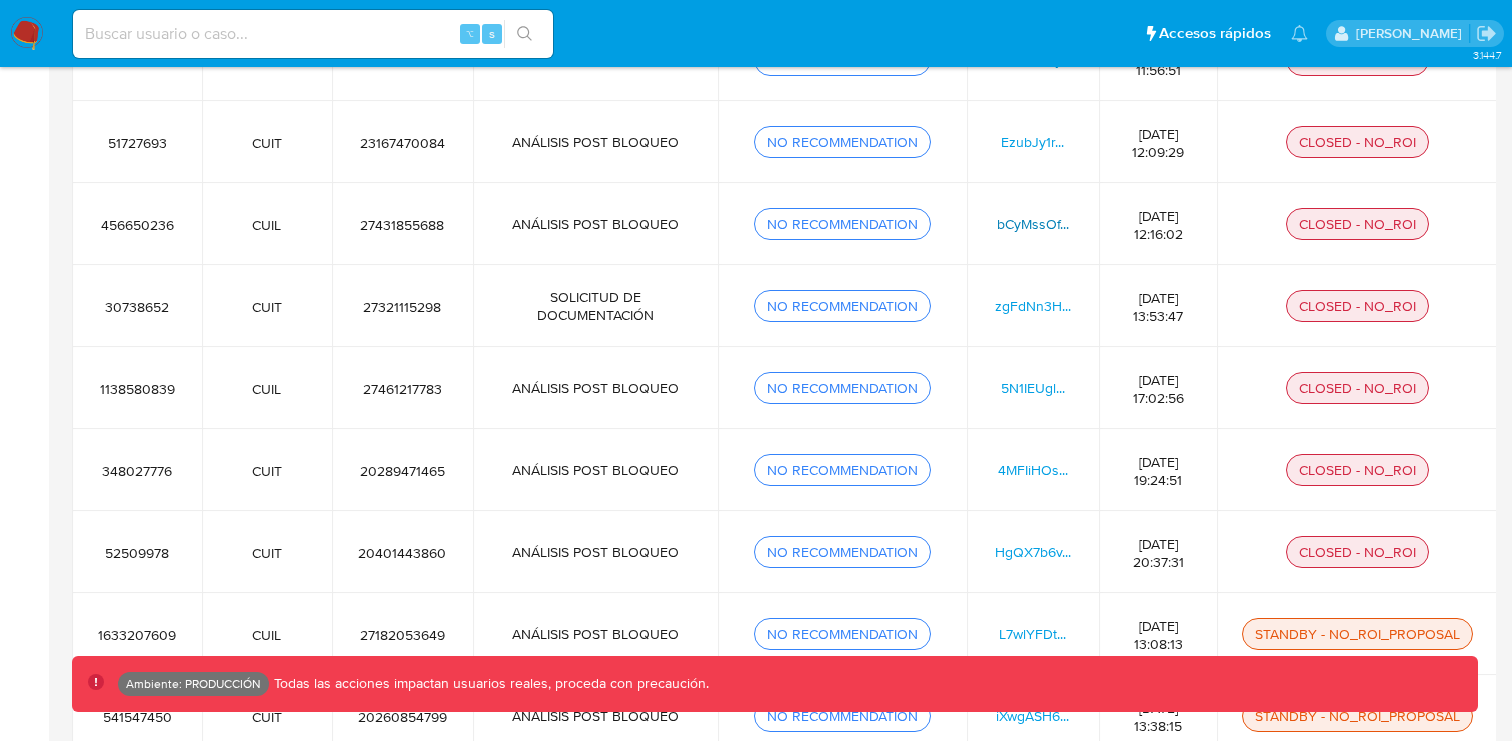 click on "bCyMssOf..." at bounding box center (1033, 224) 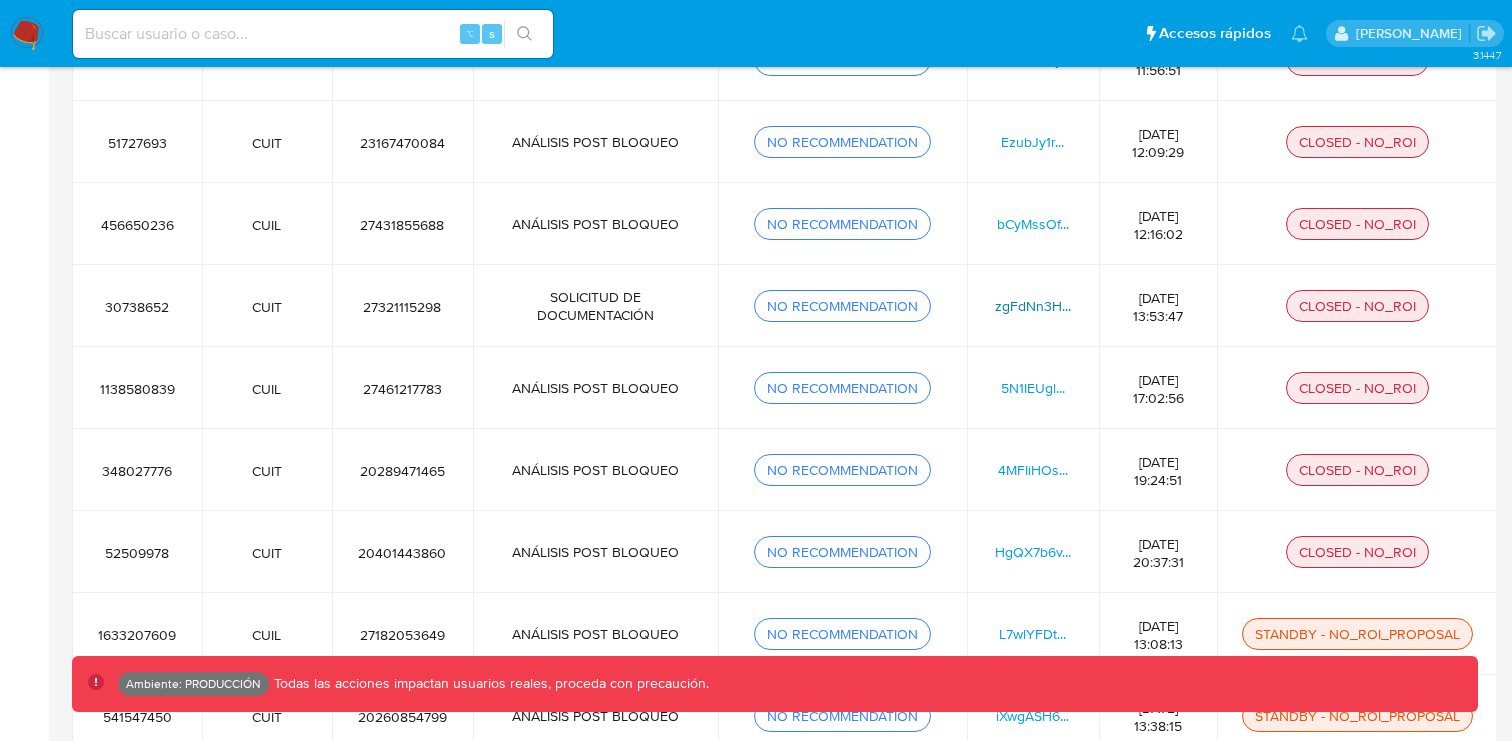 click on "zgFdNn3H..." at bounding box center [1033, 306] 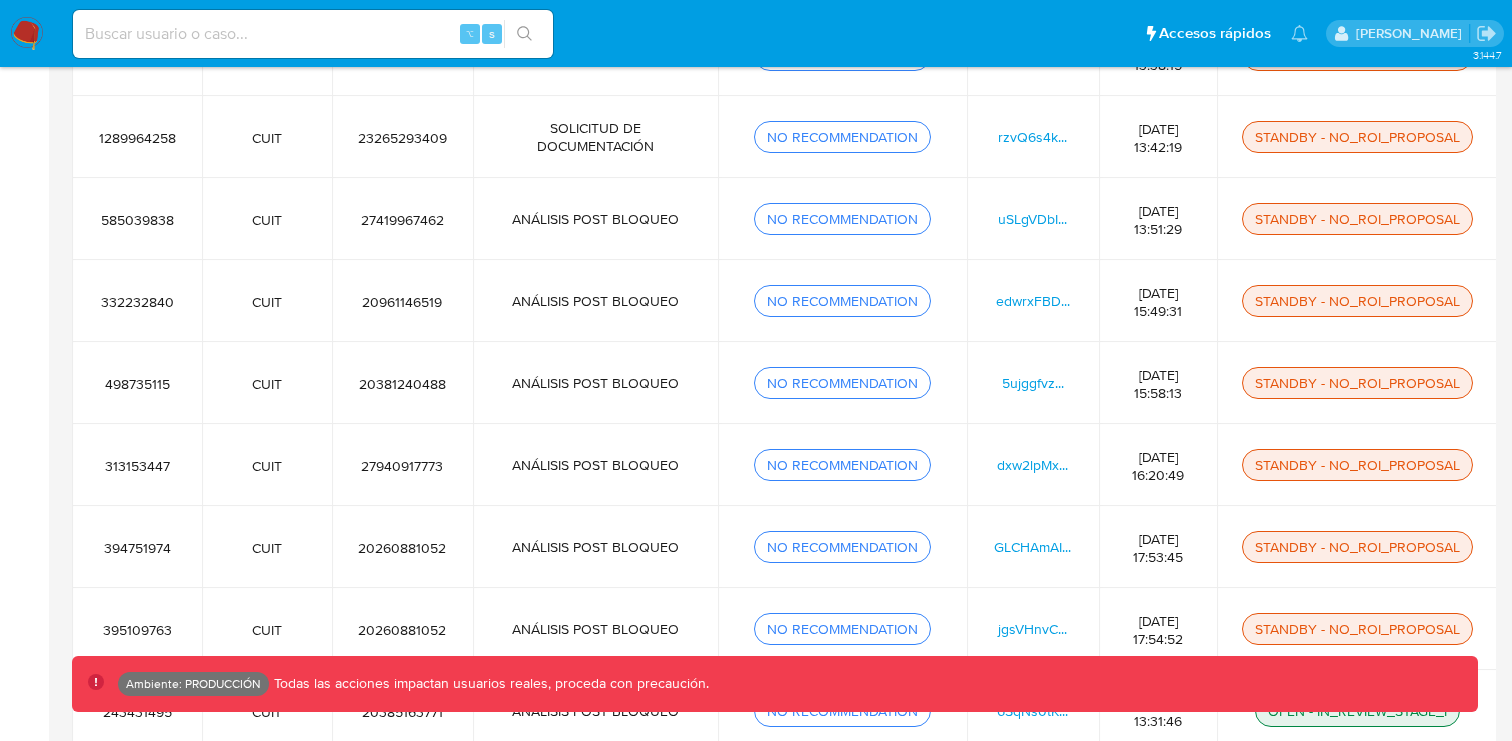 scroll, scrollTop: 2433, scrollLeft: 0, axis: vertical 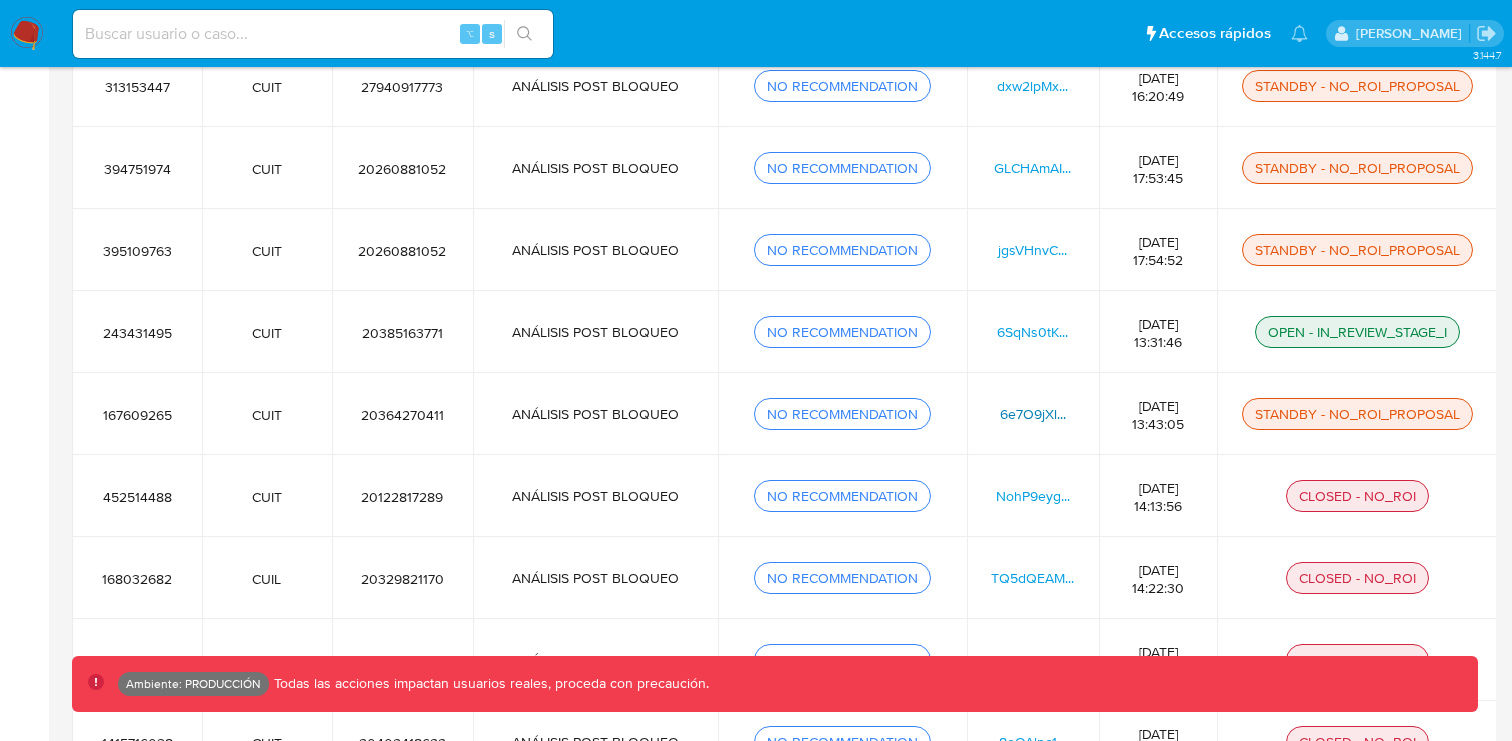 click on "6e7O9jXl..." at bounding box center [1033, 414] 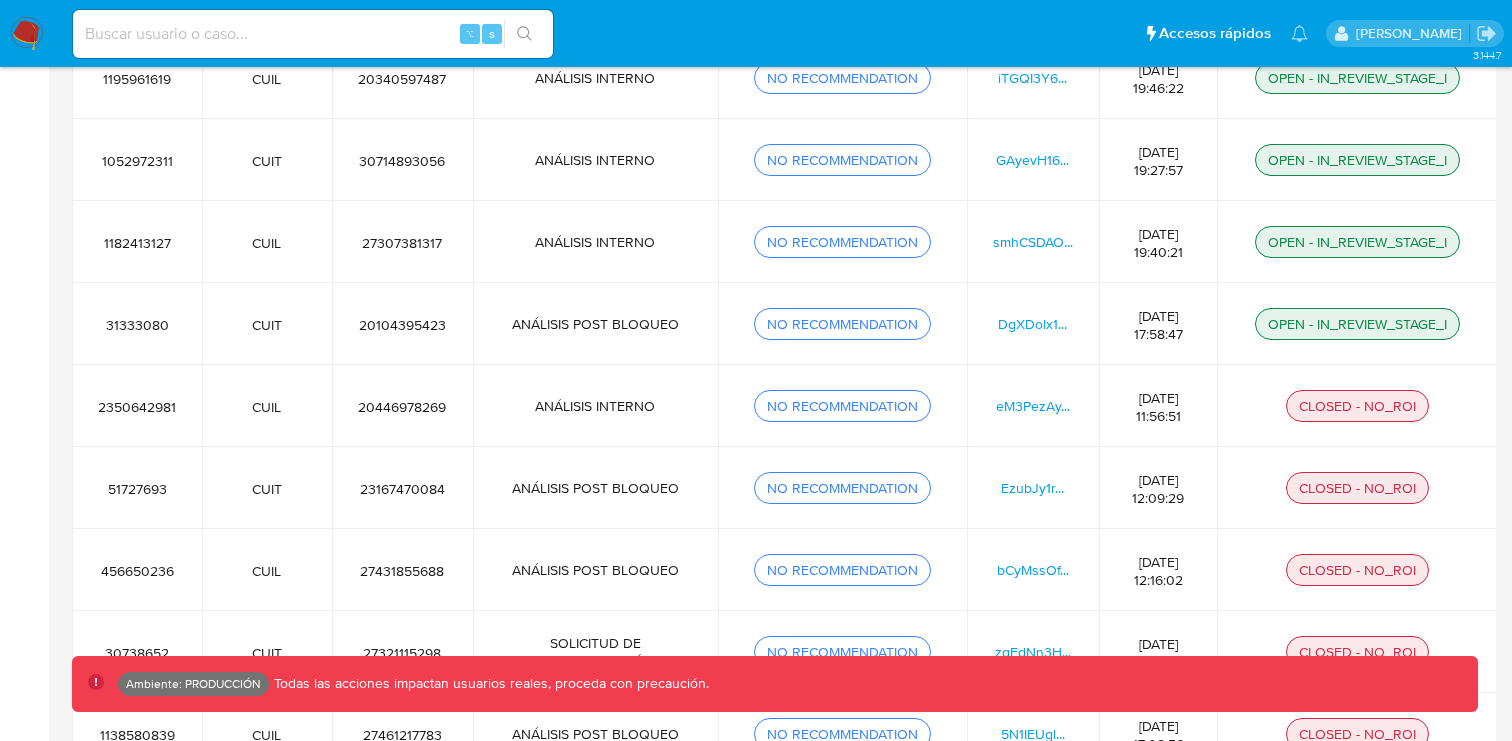 scroll, scrollTop: 0, scrollLeft: 0, axis: both 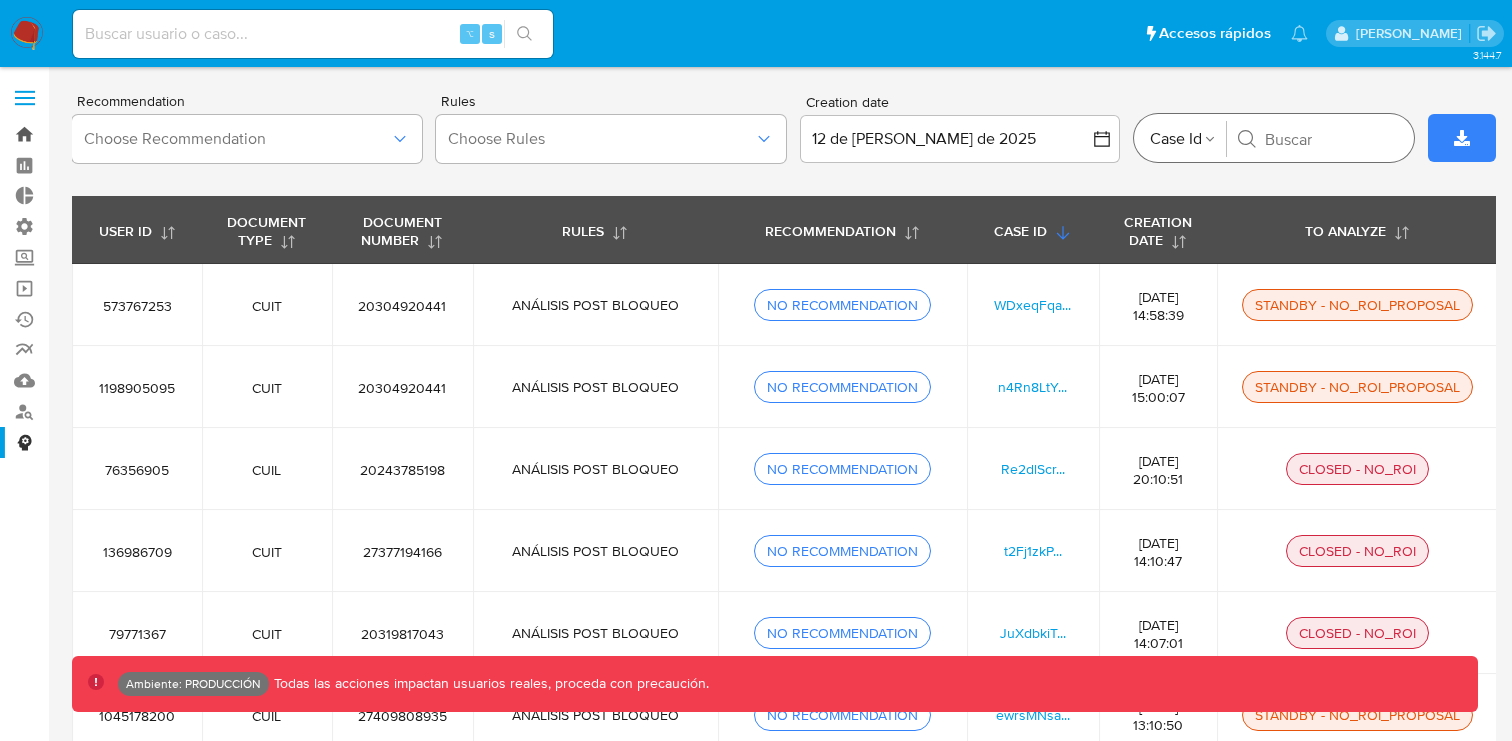 click on "Bandeja" at bounding box center (119, 134) 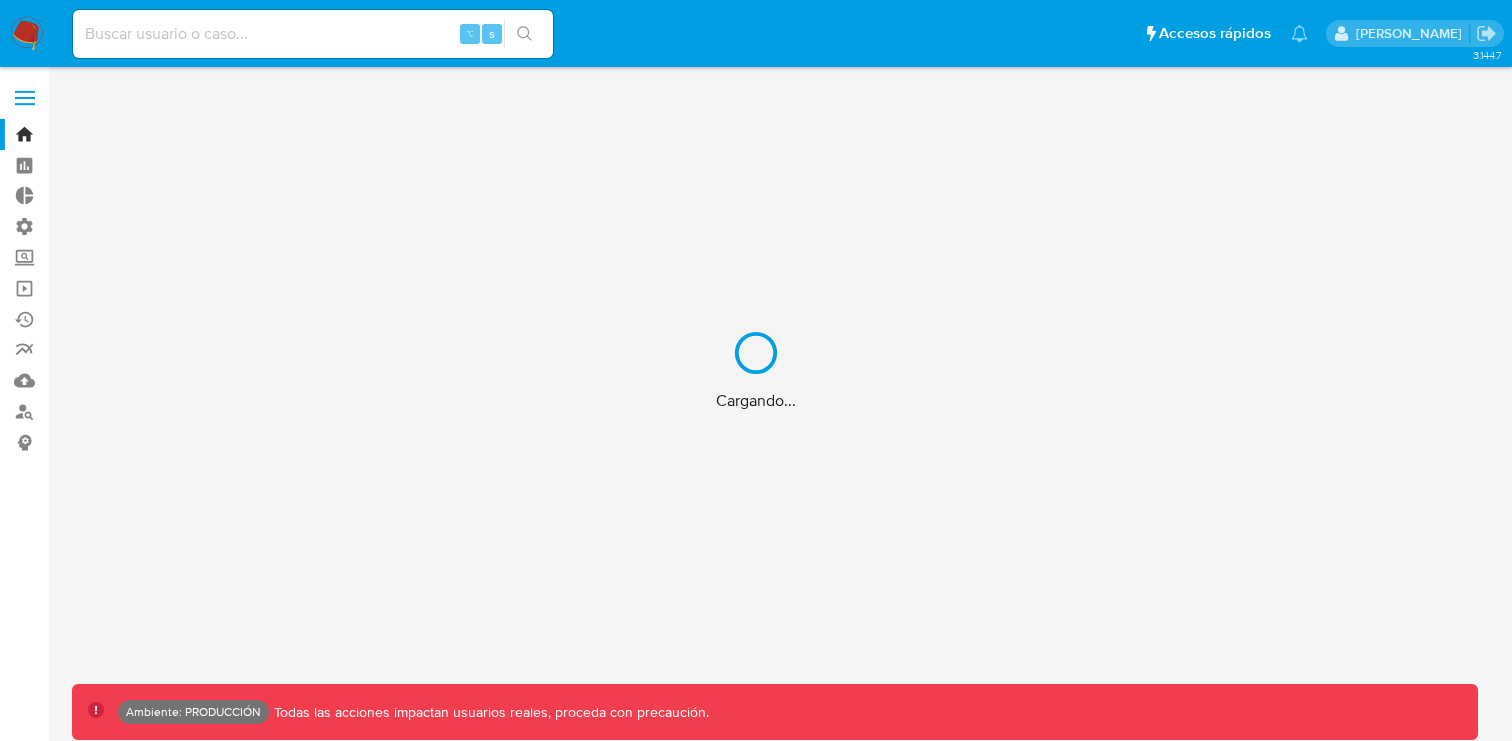 scroll, scrollTop: 0, scrollLeft: 0, axis: both 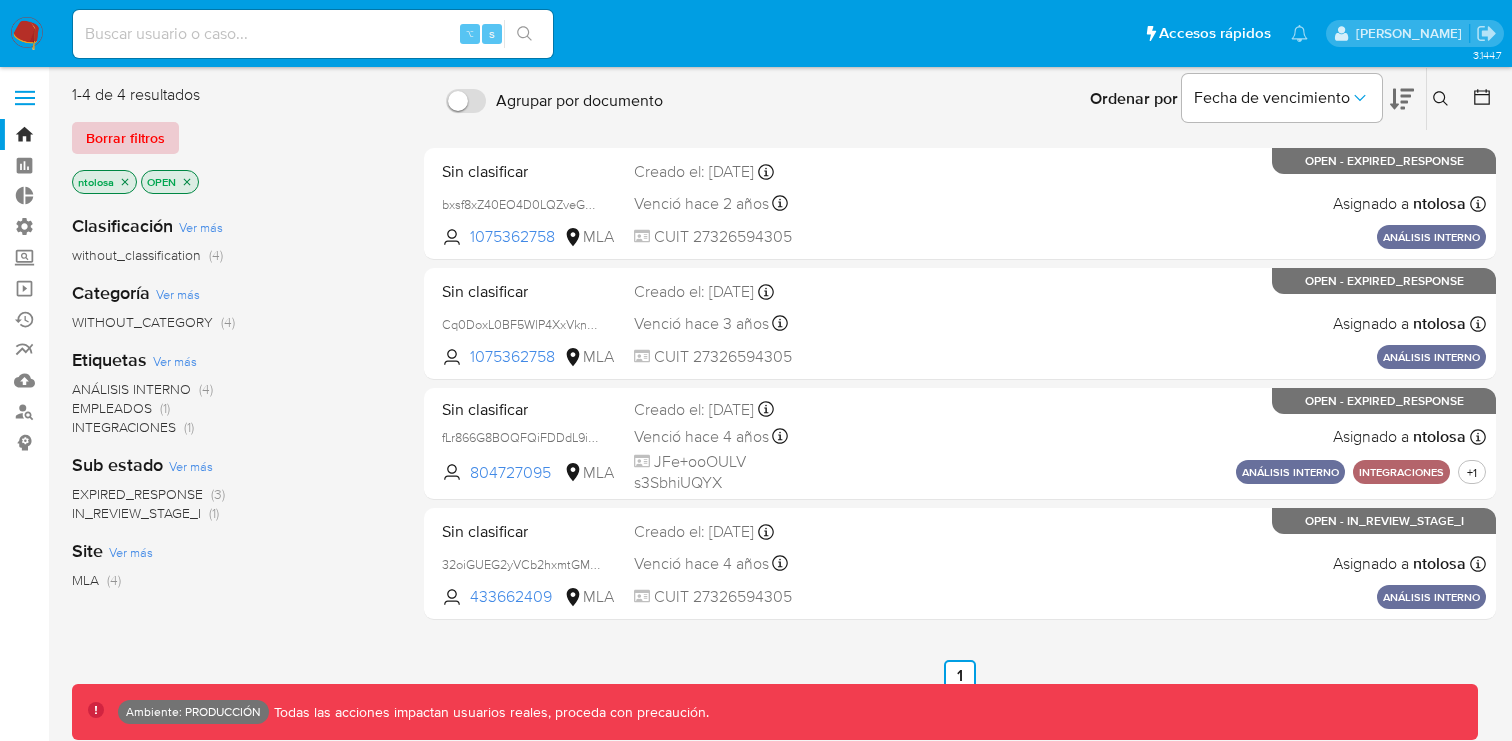 click on "Borrar filtros" at bounding box center [125, 138] 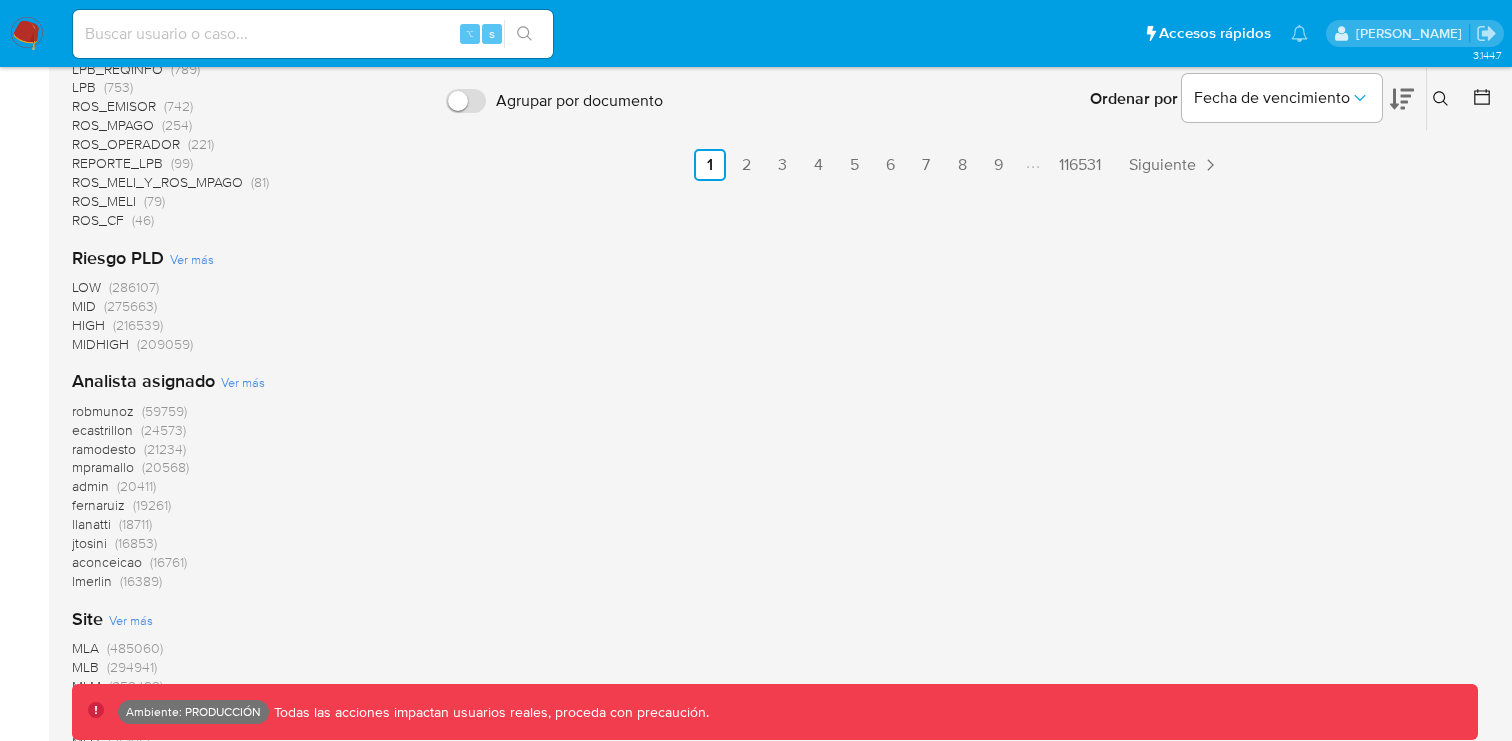 scroll, scrollTop: 1427, scrollLeft: 0, axis: vertical 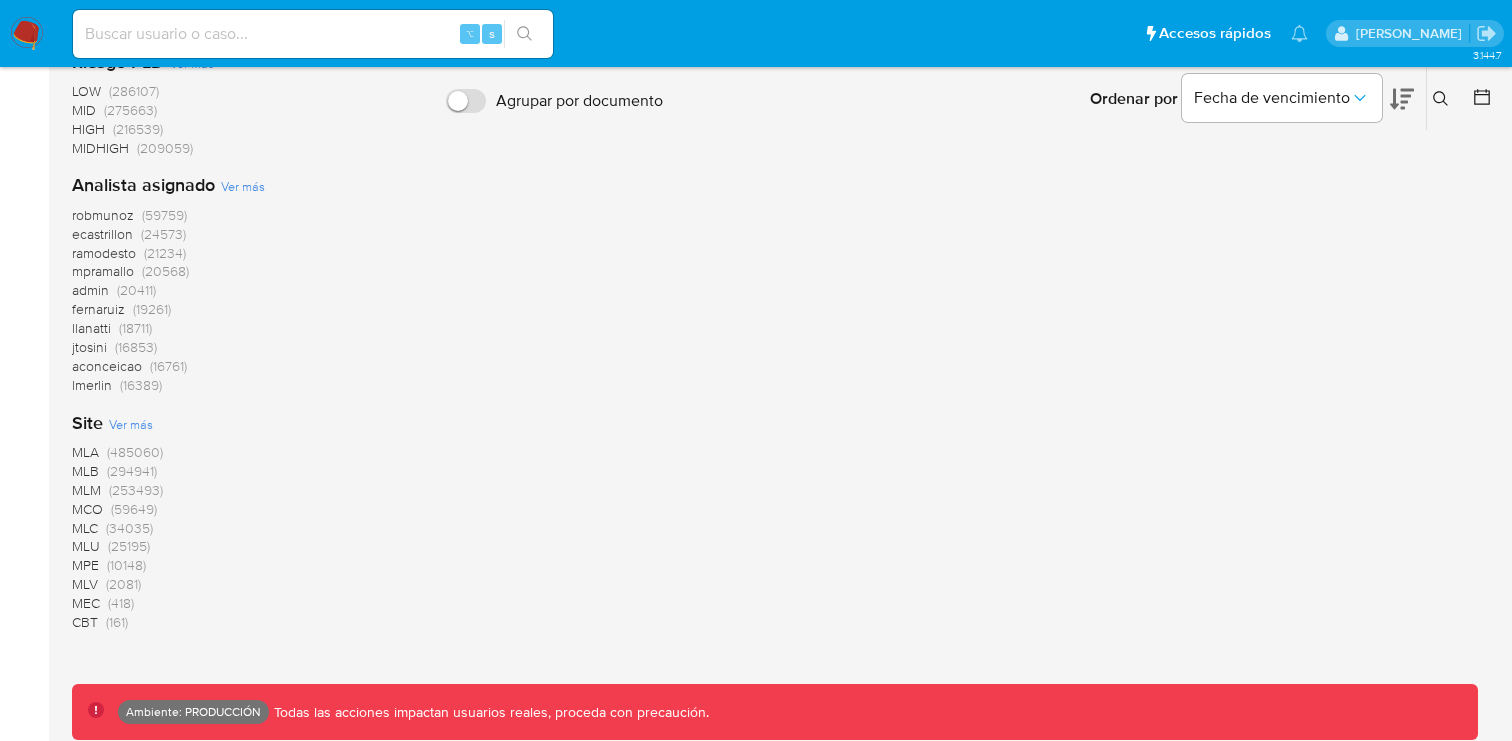 click on "MLB" at bounding box center (85, 471) 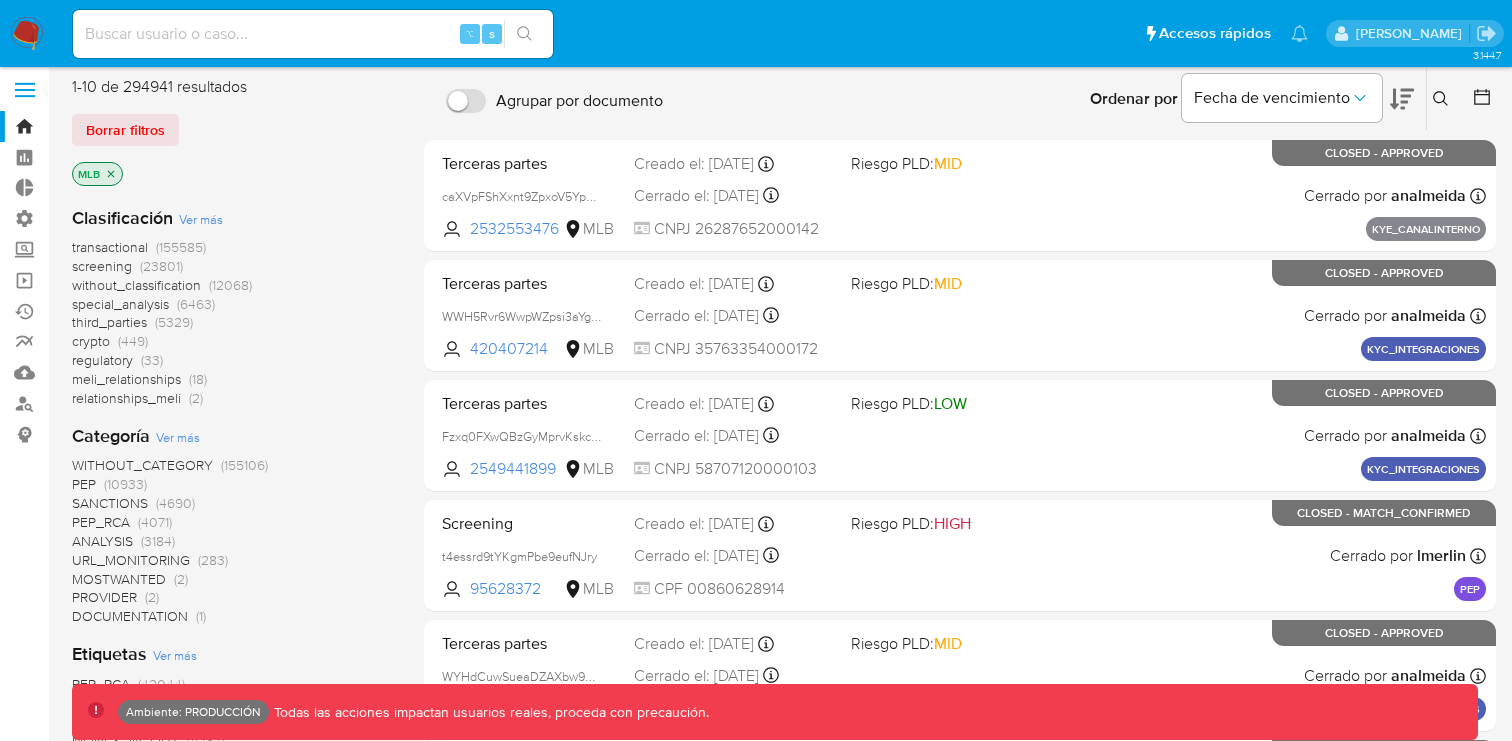 scroll, scrollTop: 0, scrollLeft: 0, axis: both 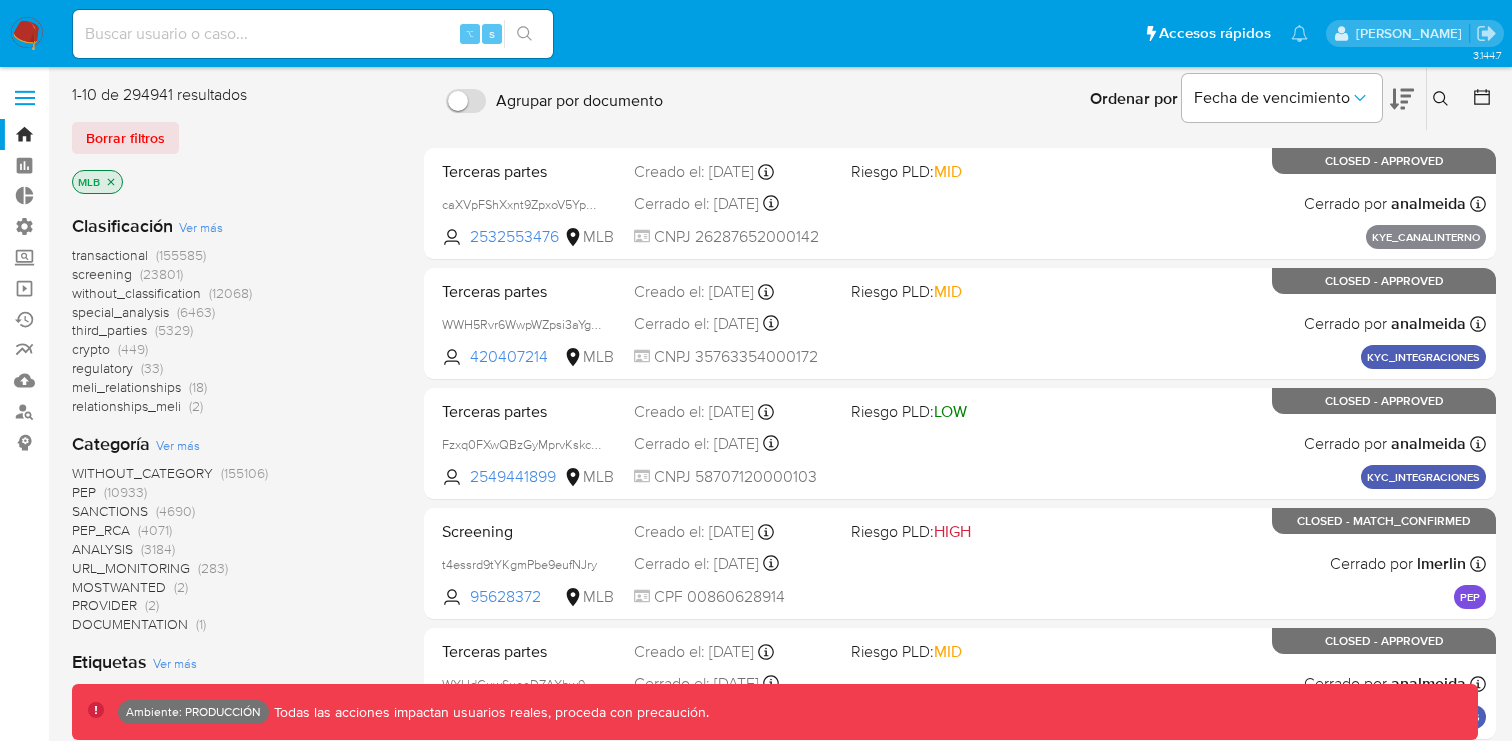 click on "transactional" at bounding box center [110, 255] 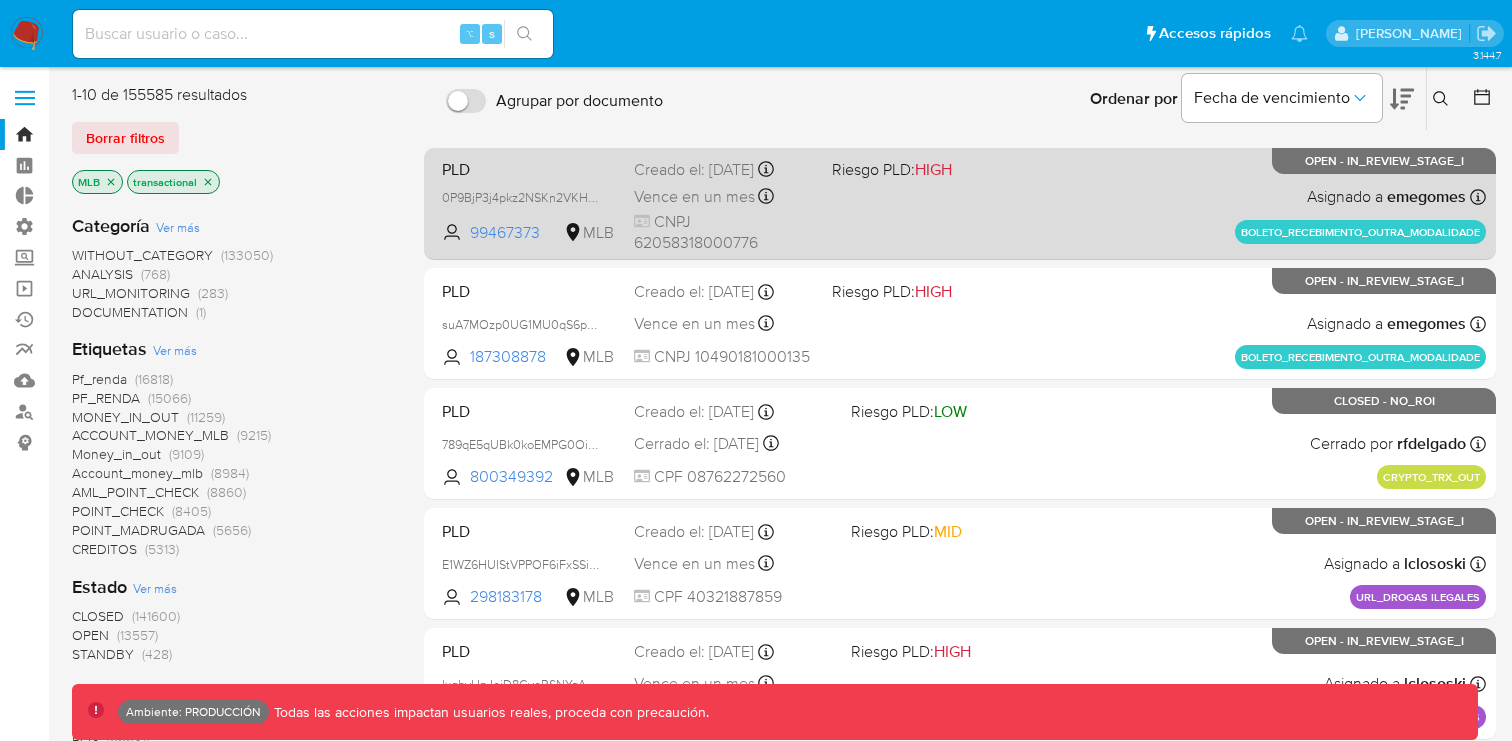 click on "PLD 0P9BjP3j4pkz2NSKn2VKHQKK 99467373 MLB Riesgo PLD:  HIGH Creado el: 18/07/2025   Creado el: 18/07/2025 21:13:04 Vence en un mes   Vence el 01/09/2025 21:13:05 CNPJ   62058318000776 Asignado a   emegomes   Asignado el: 18/07/2025 21:13:04 BOLETO_RECEBIMENTO_OUTRA_MODALIDADE OPEN - IN_REVIEW_STAGE_I" at bounding box center (960, 203) 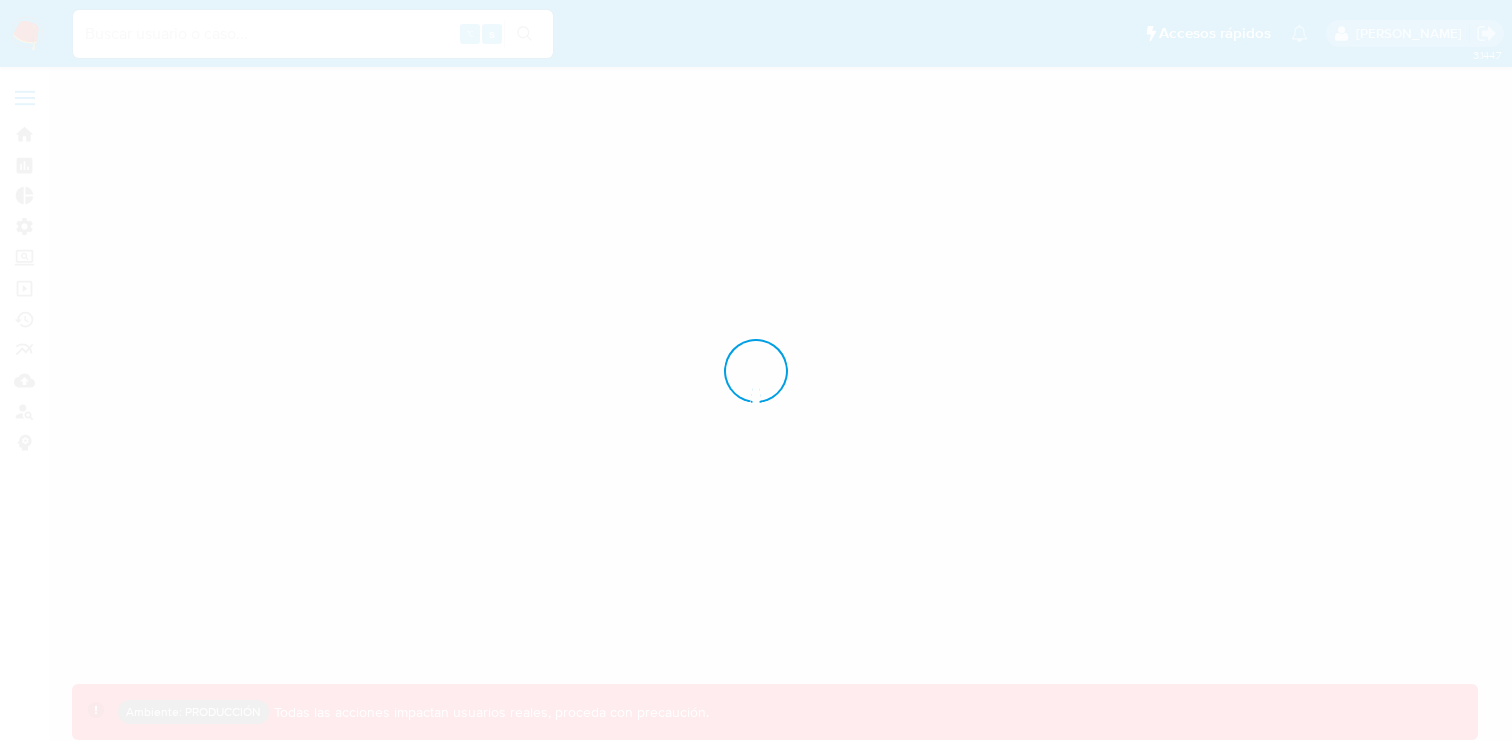 scroll, scrollTop: 0, scrollLeft: 0, axis: both 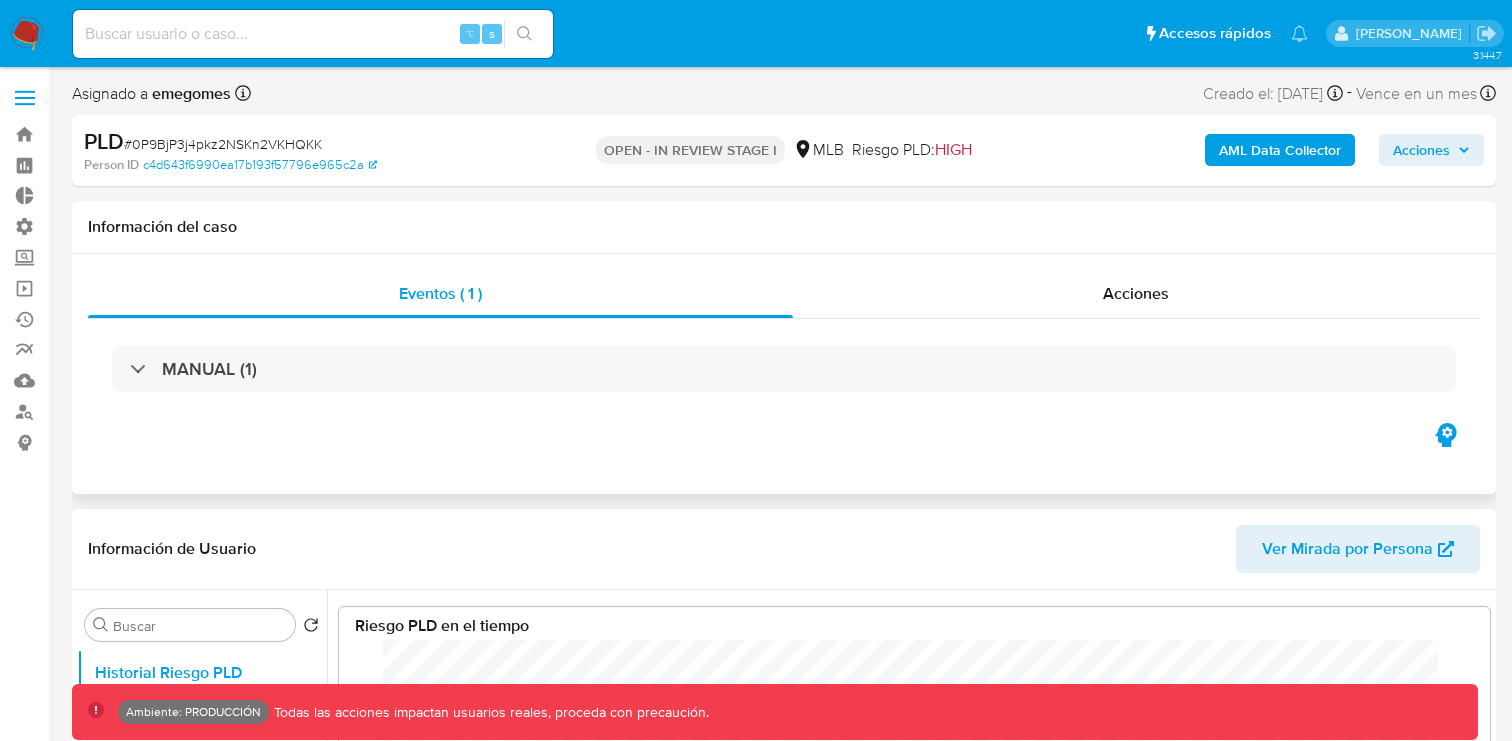 click 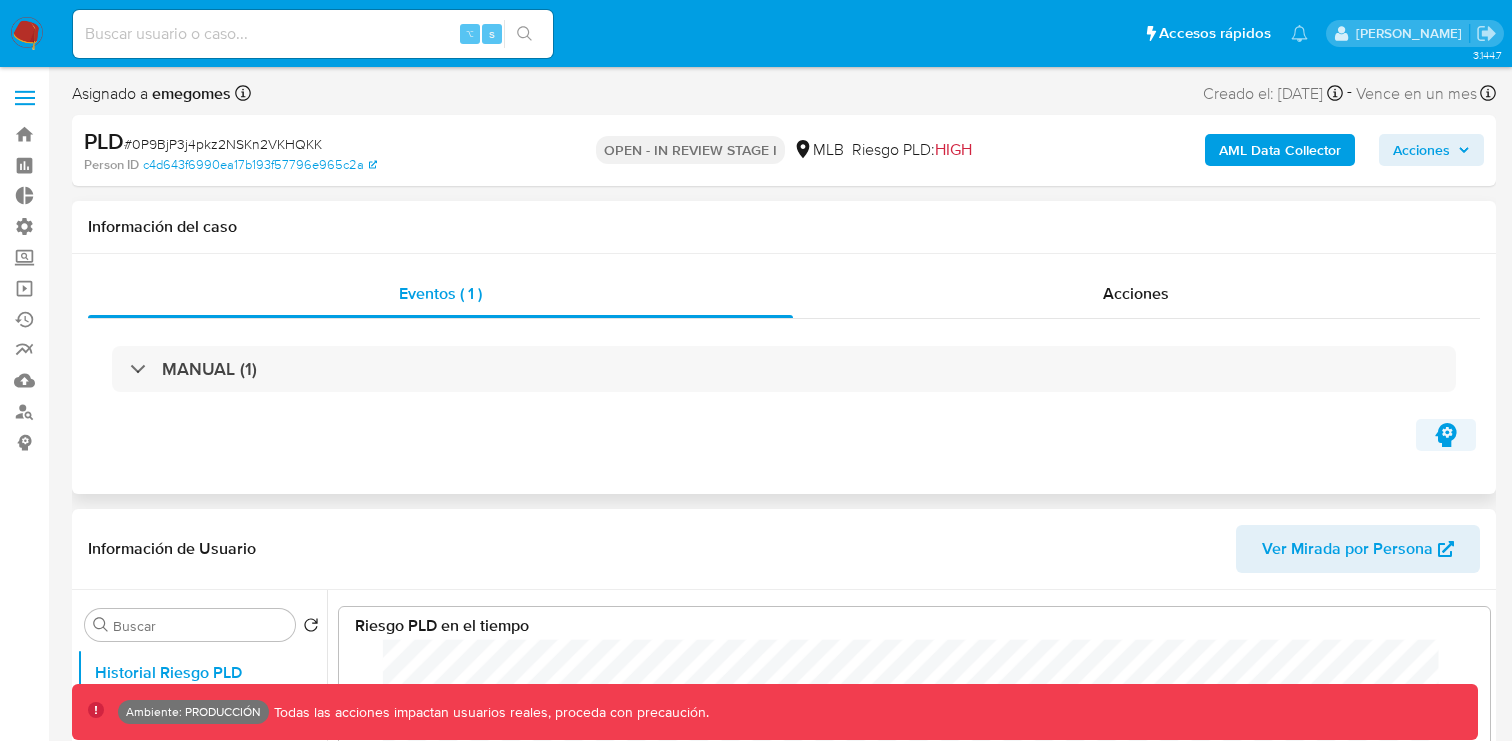 select on "10" 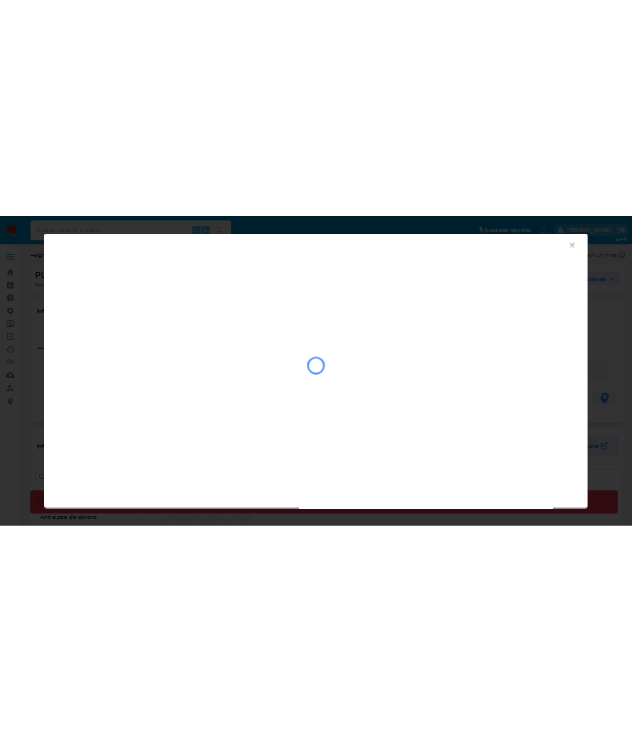 scroll, scrollTop: 150, scrollLeft: 231, axis: both 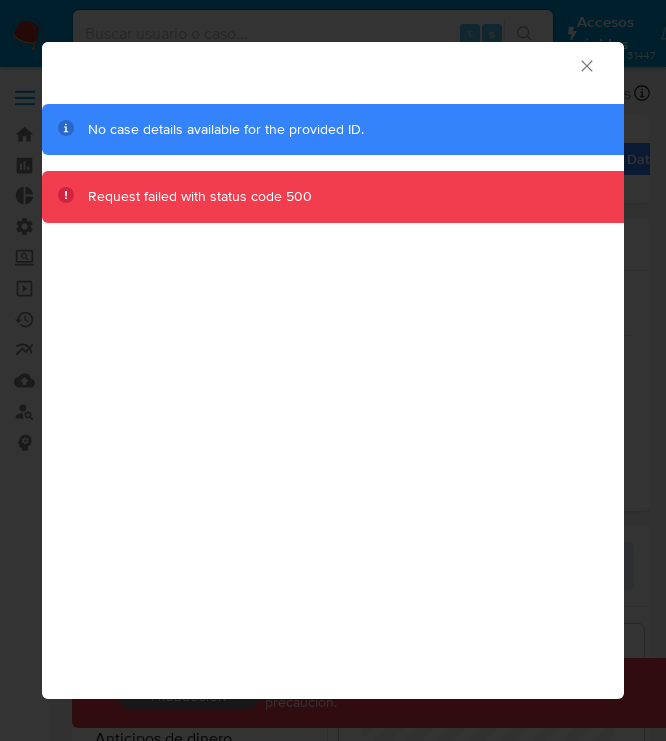 click 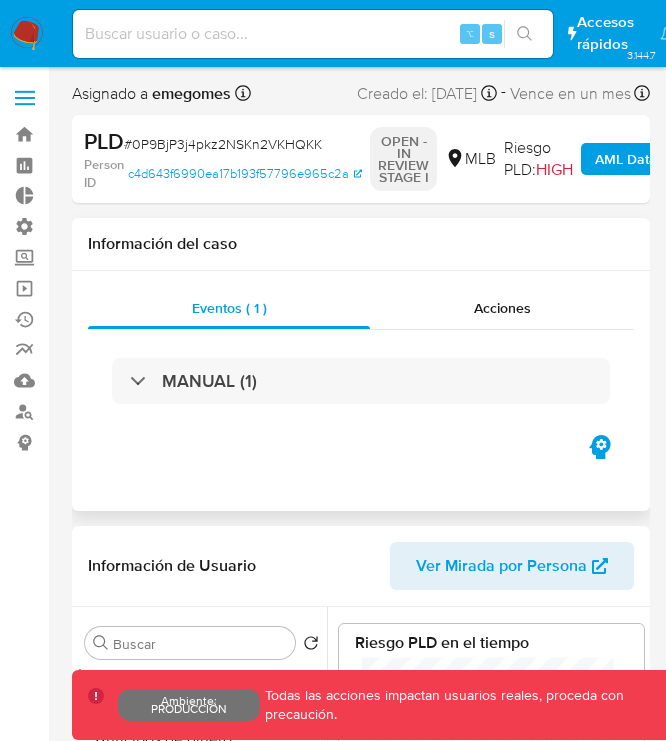 click 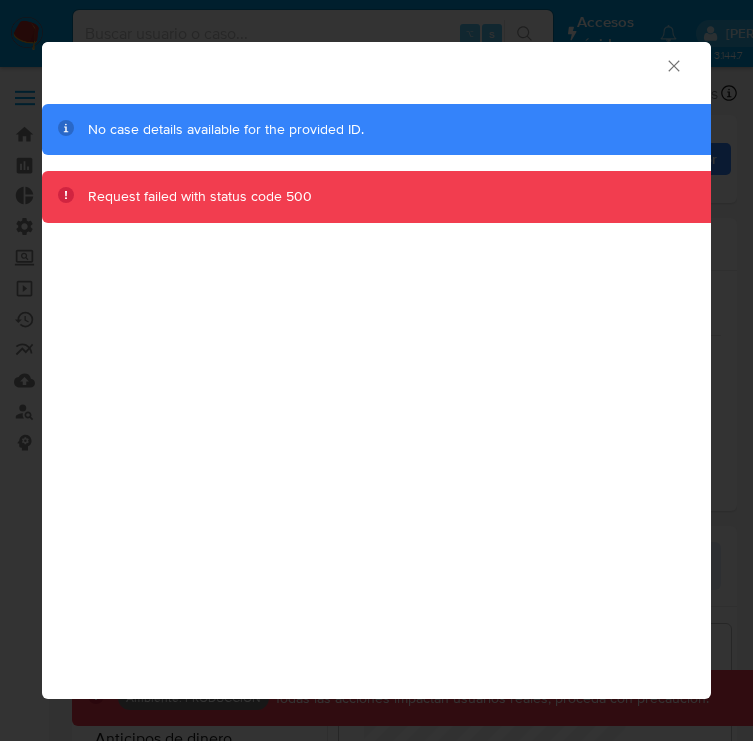 scroll, scrollTop: 999850, scrollLeft: 999624, axis: both 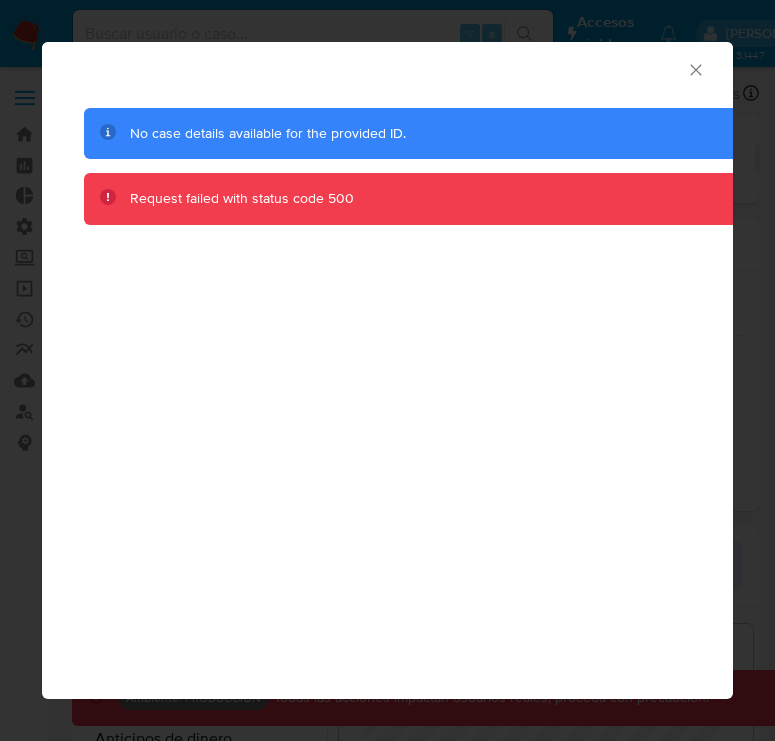 click 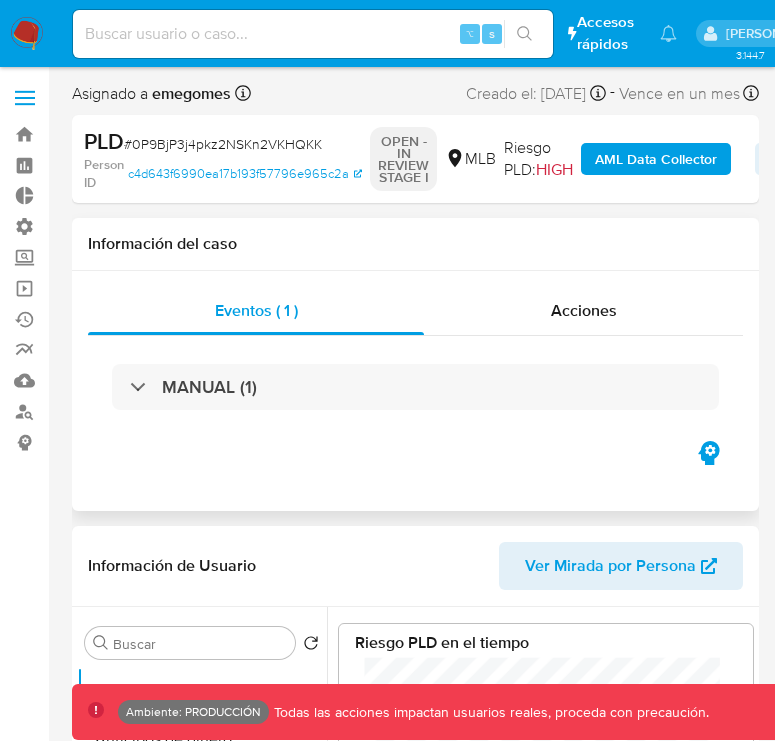 click 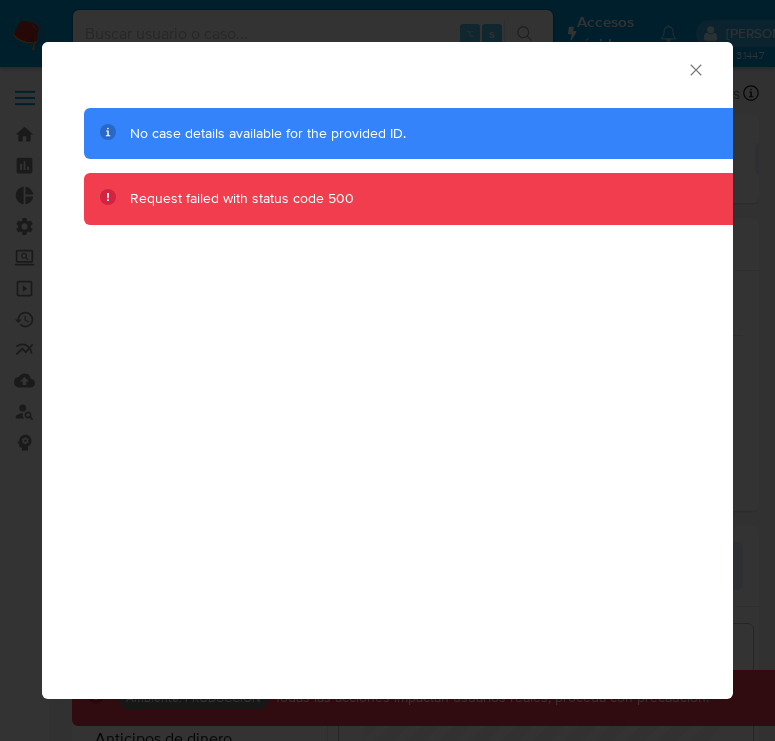 click 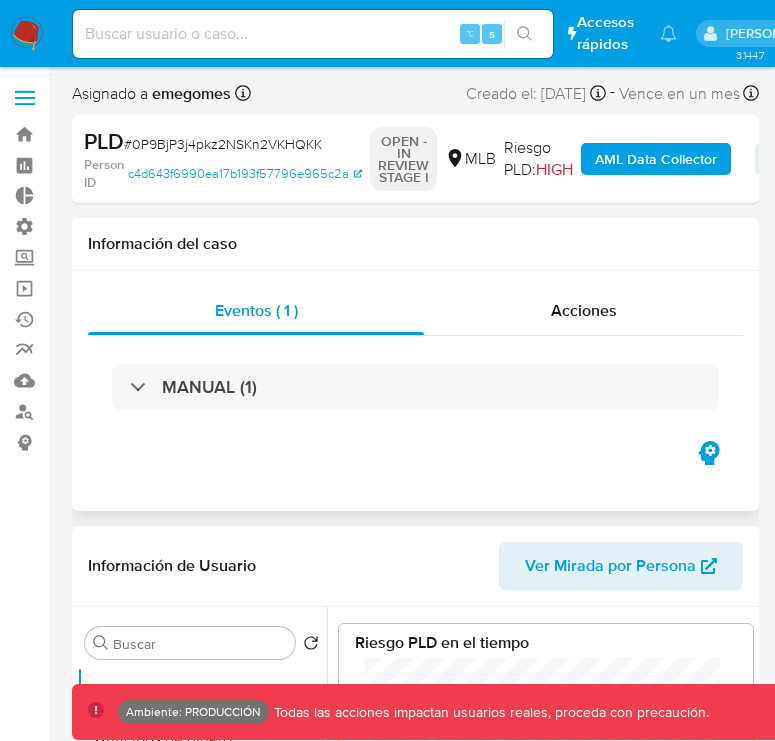 click 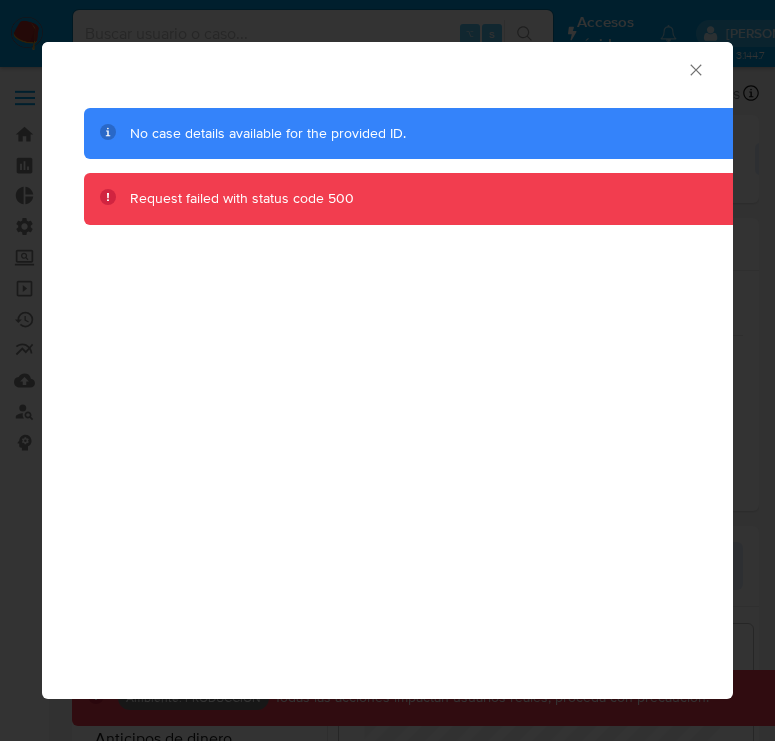 click 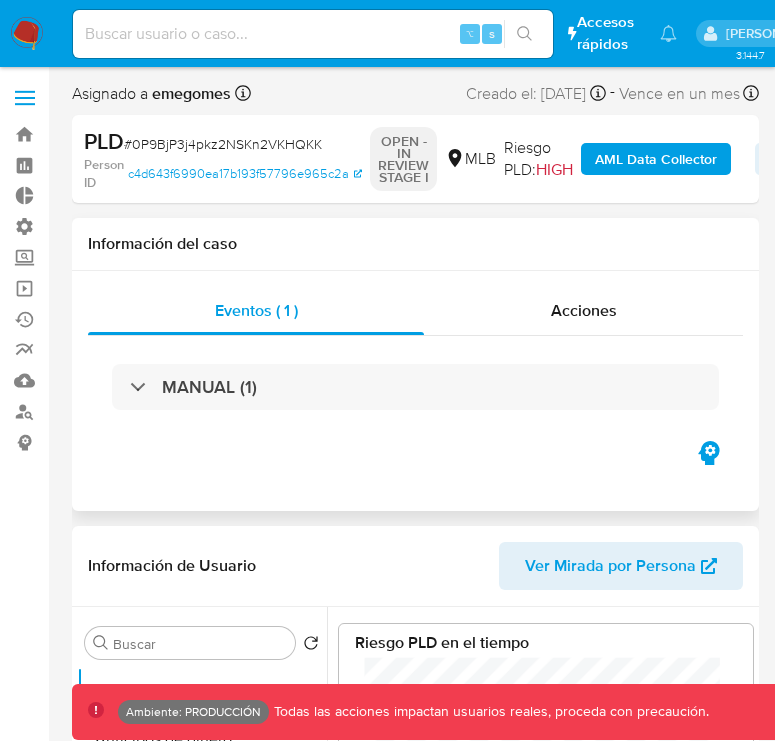 click 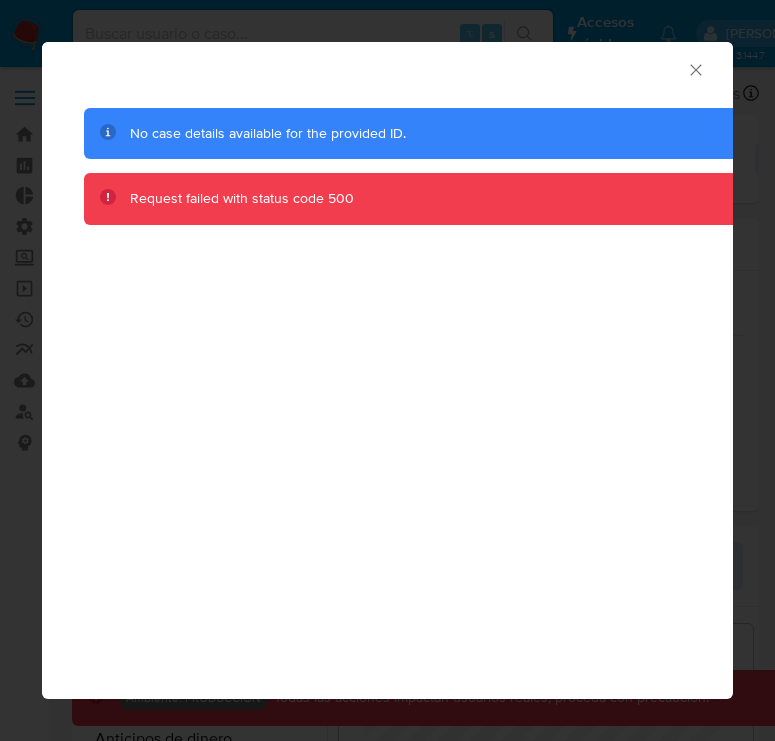 click 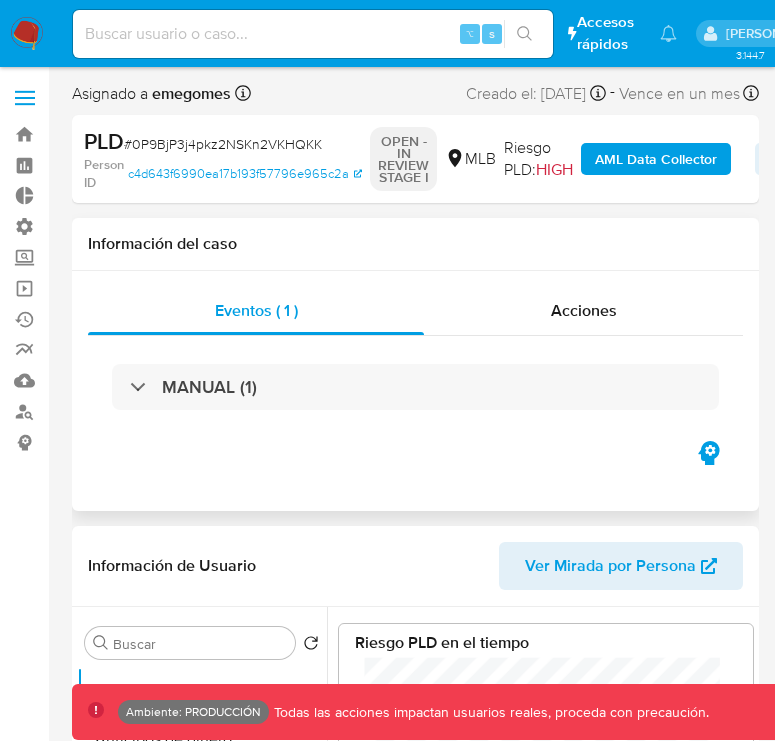 click 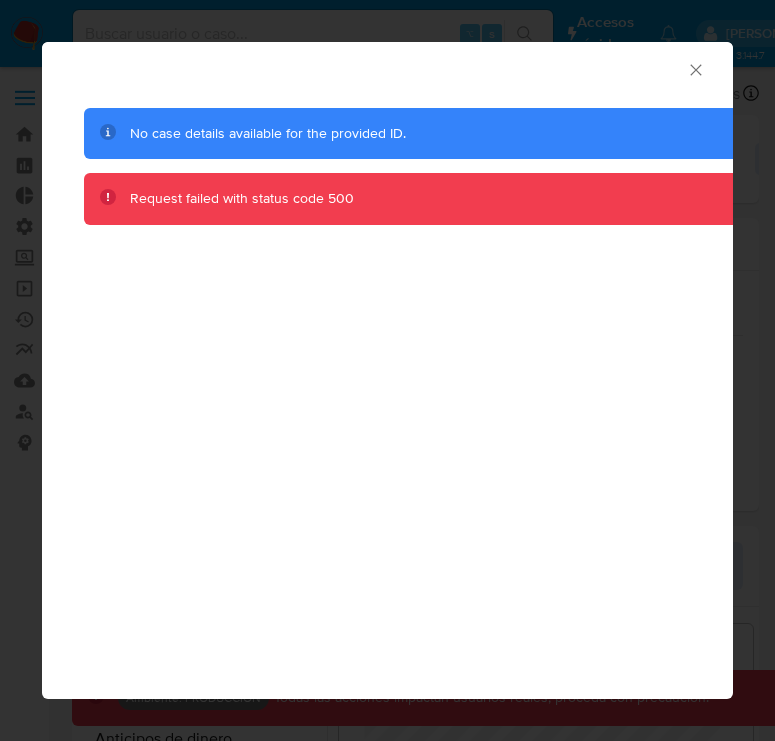 click 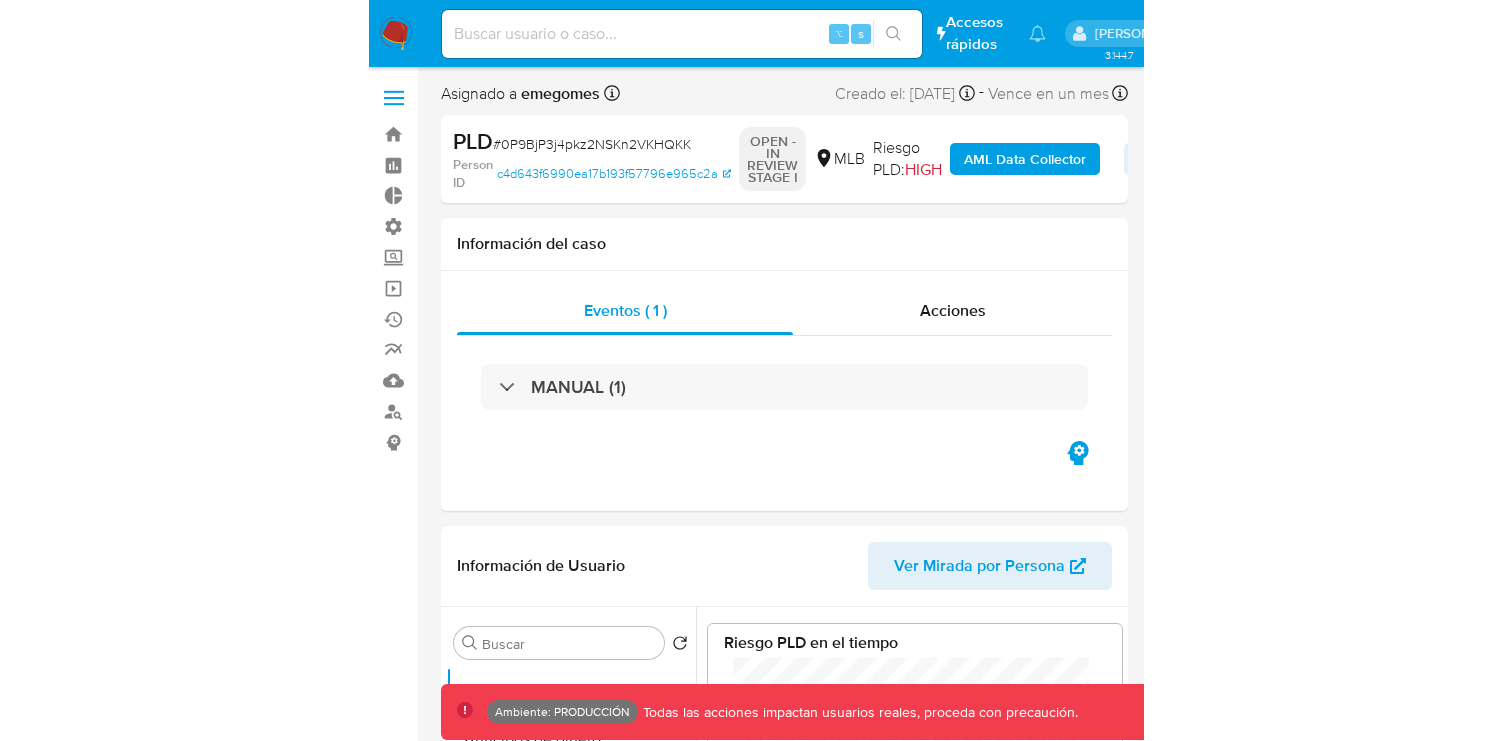 scroll, scrollTop: 999850, scrollLeft: 998889, axis: both 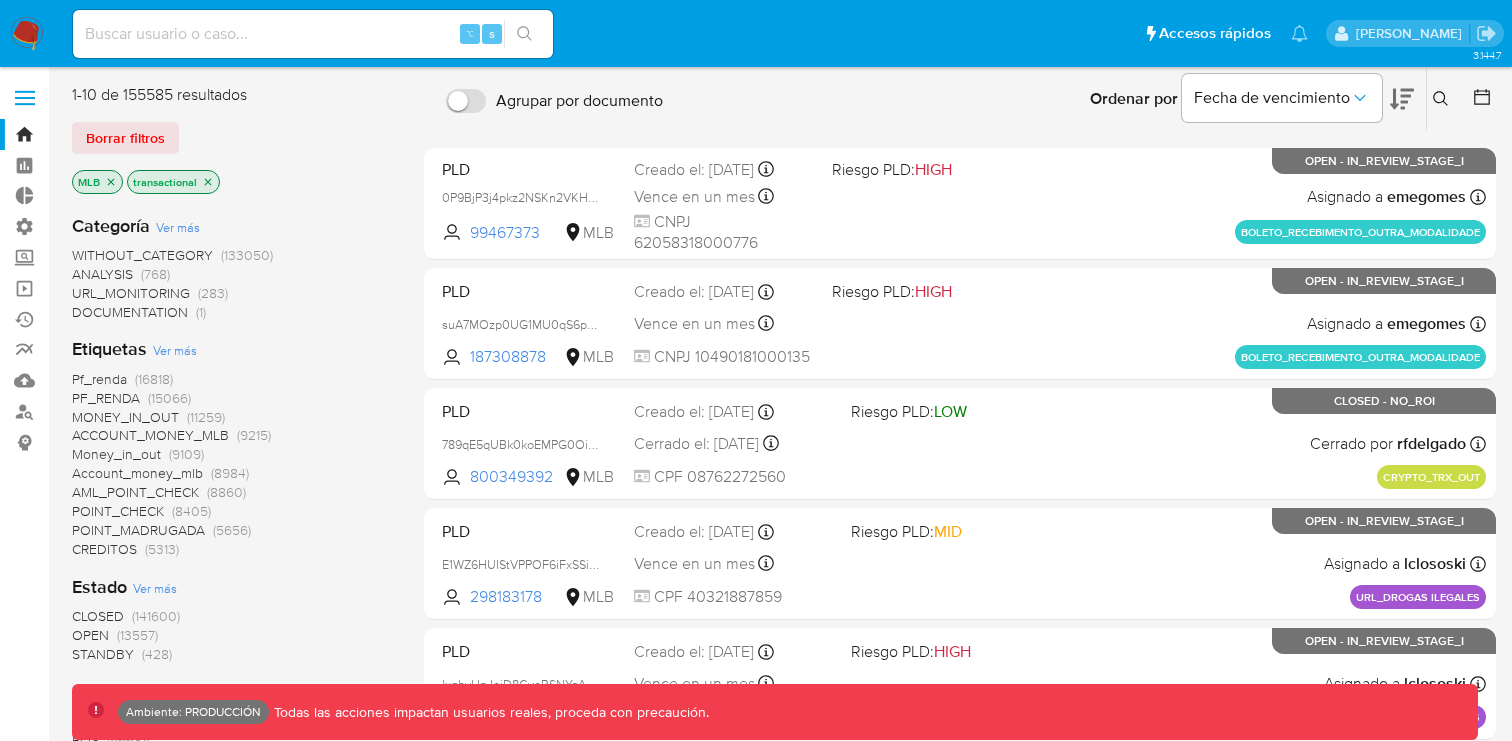 click 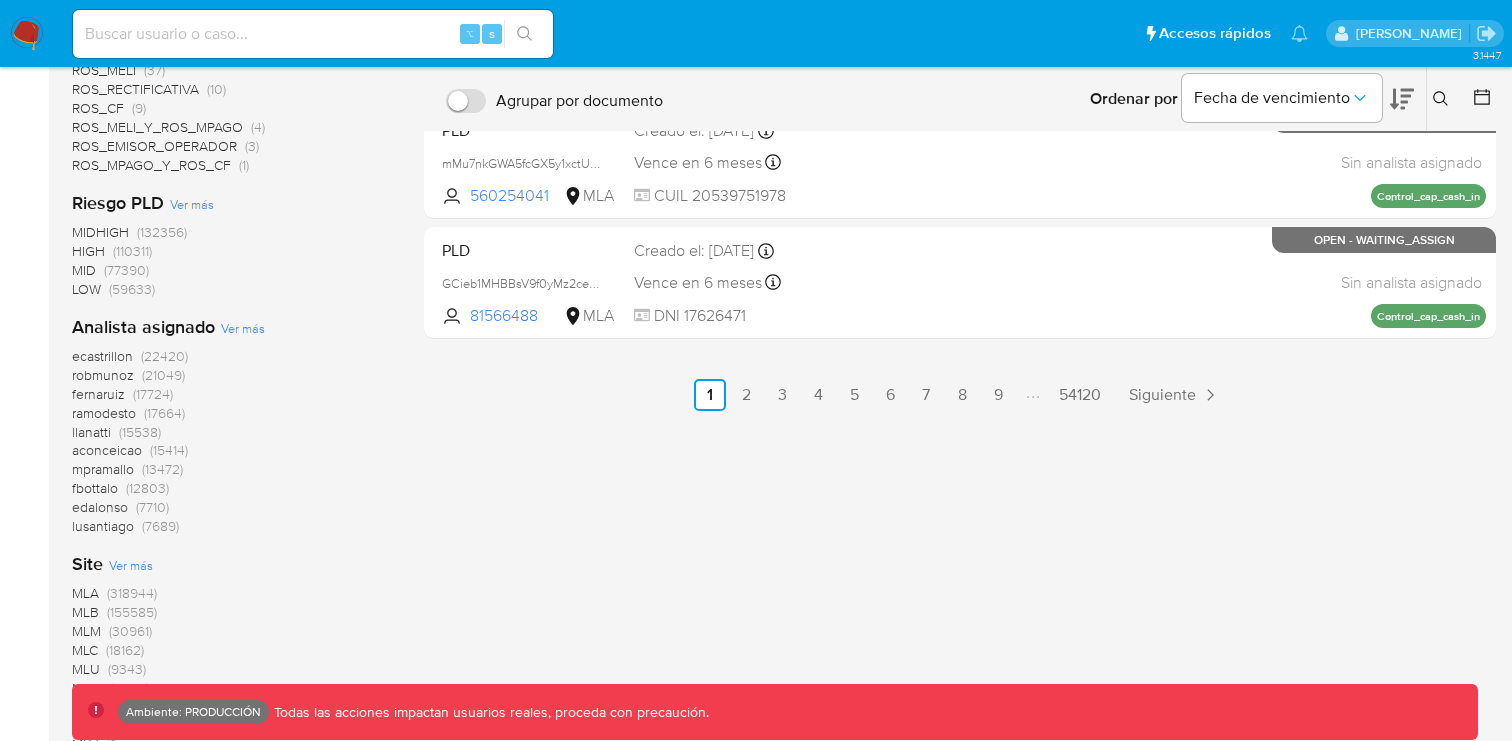 scroll, scrollTop: 1123, scrollLeft: 0, axis: vertical 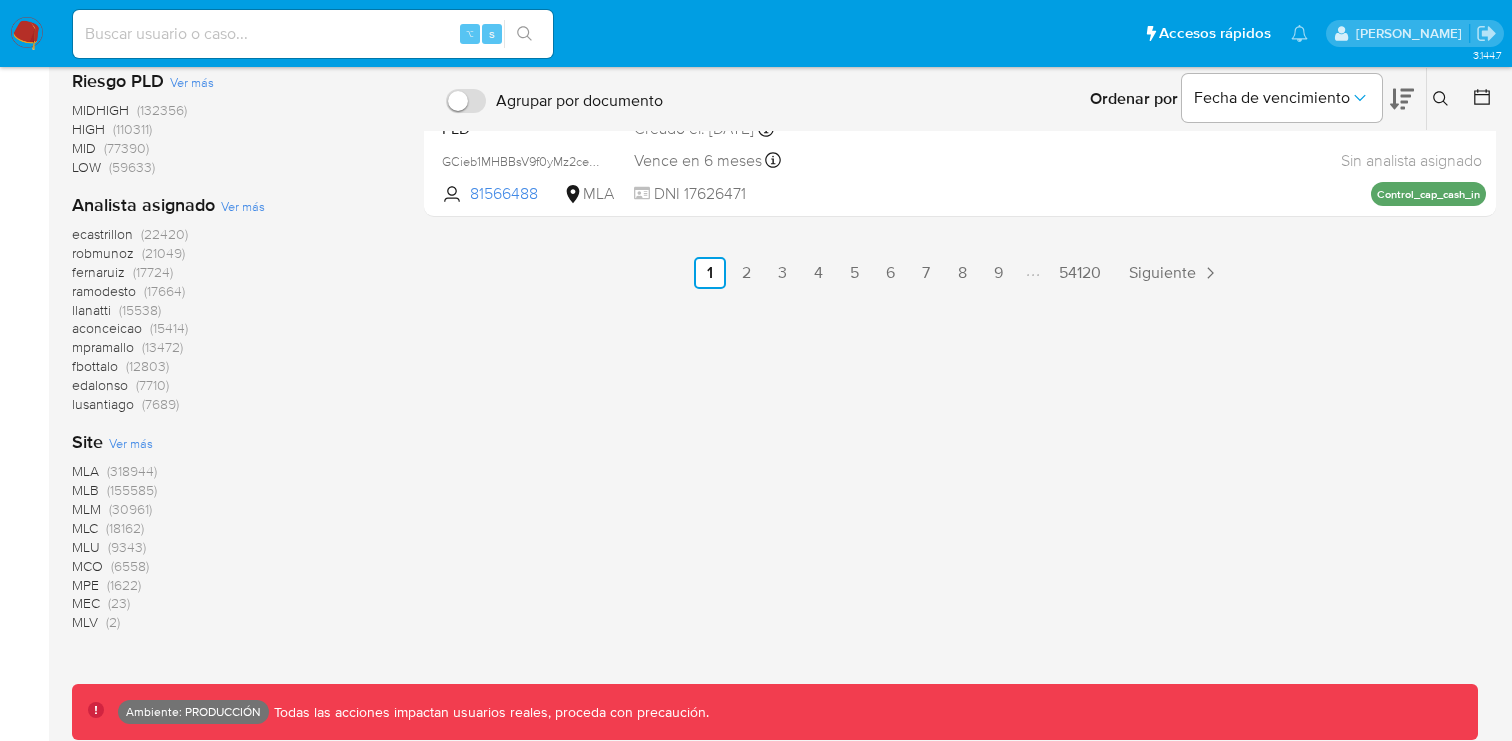 click on "MLM" at bounding box center [86, 509] 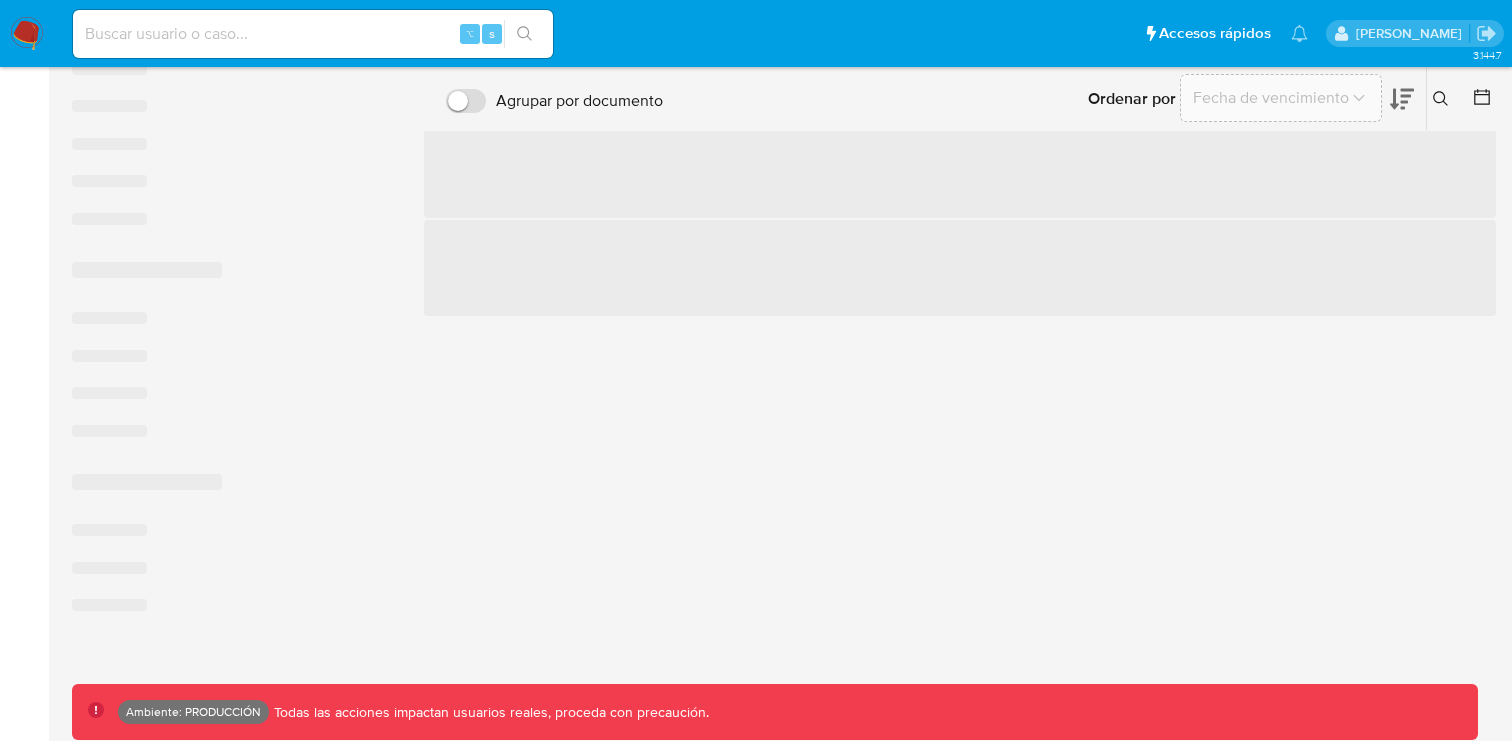 scroll, scrollTop: 684, scrollLeft: 0, axis: vertical 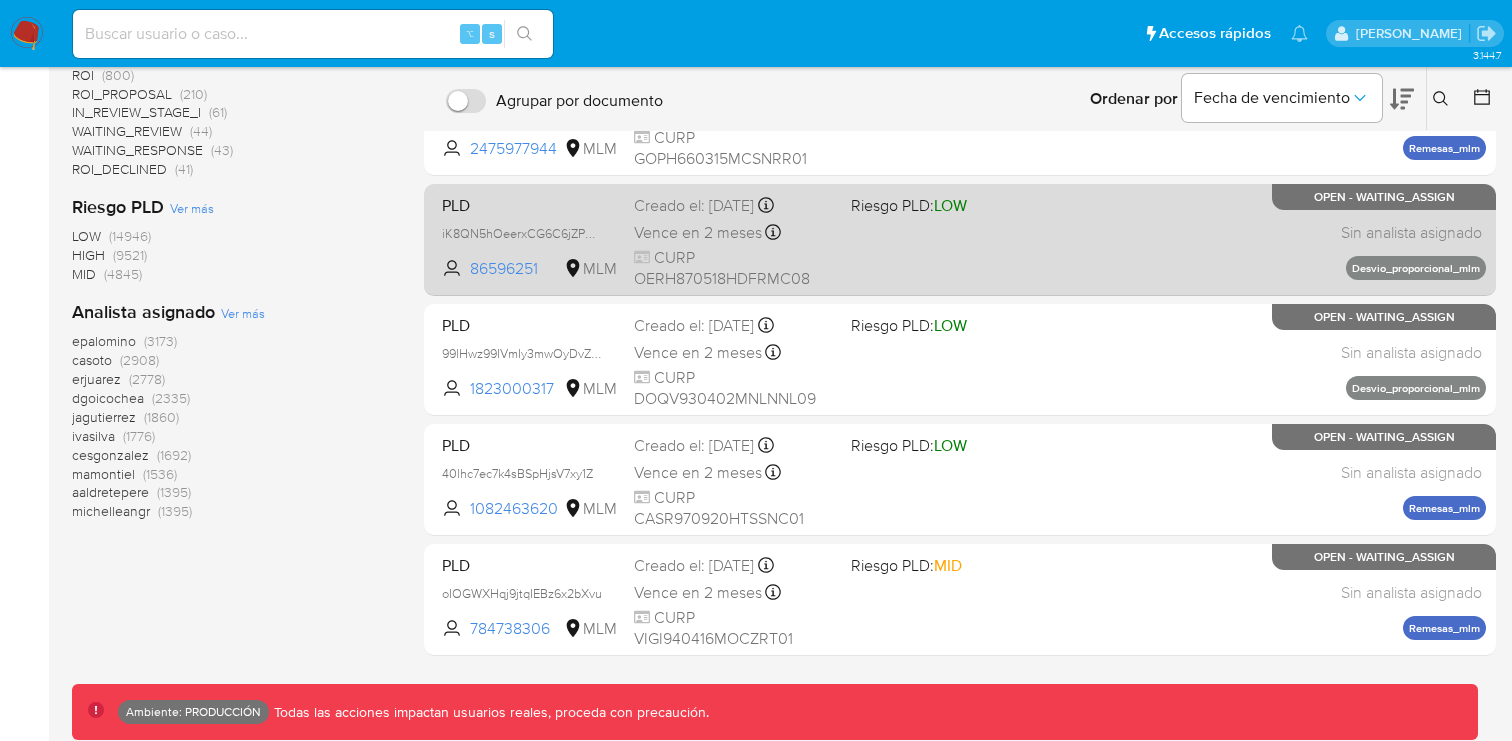 click on "PLD iK8QN5hOeerxCG6C6jZPqcPa 86596251 MLM Riesgo PLD:  LOW Creado el: 12/07/2025   Creado el: 12/07/2025 05:13:10 Vence en 2 meses   Vence el 10/09/2025 05:13:11 CURP   OERH870518HDFRMC08 Sin analista asignado   Asignado el: - Desvio_proporcional_mlm OPEN - WAITING_ASSIGN" at bounding box center [960, 239] 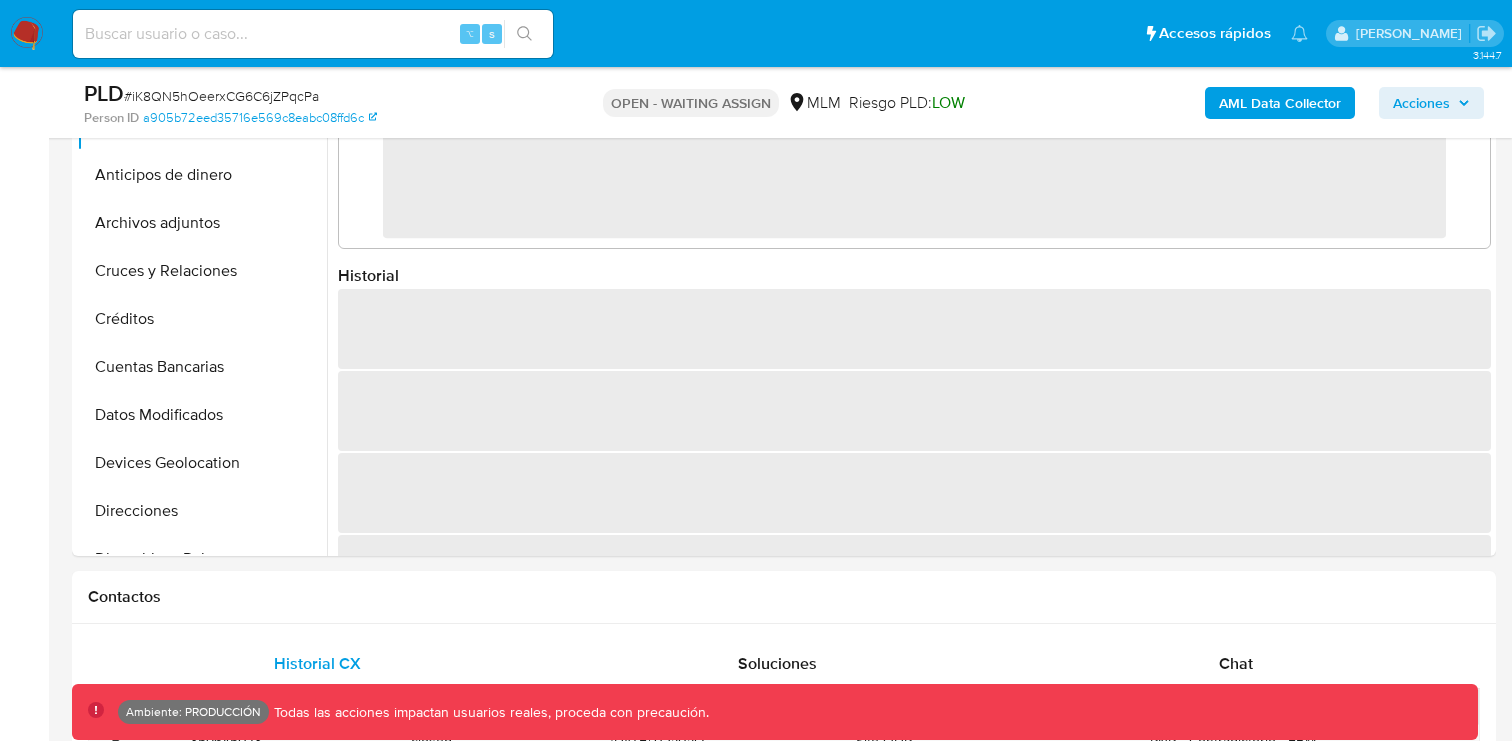 scroll, scrollTop: 777, scrollLeft: 0, axis: vertical 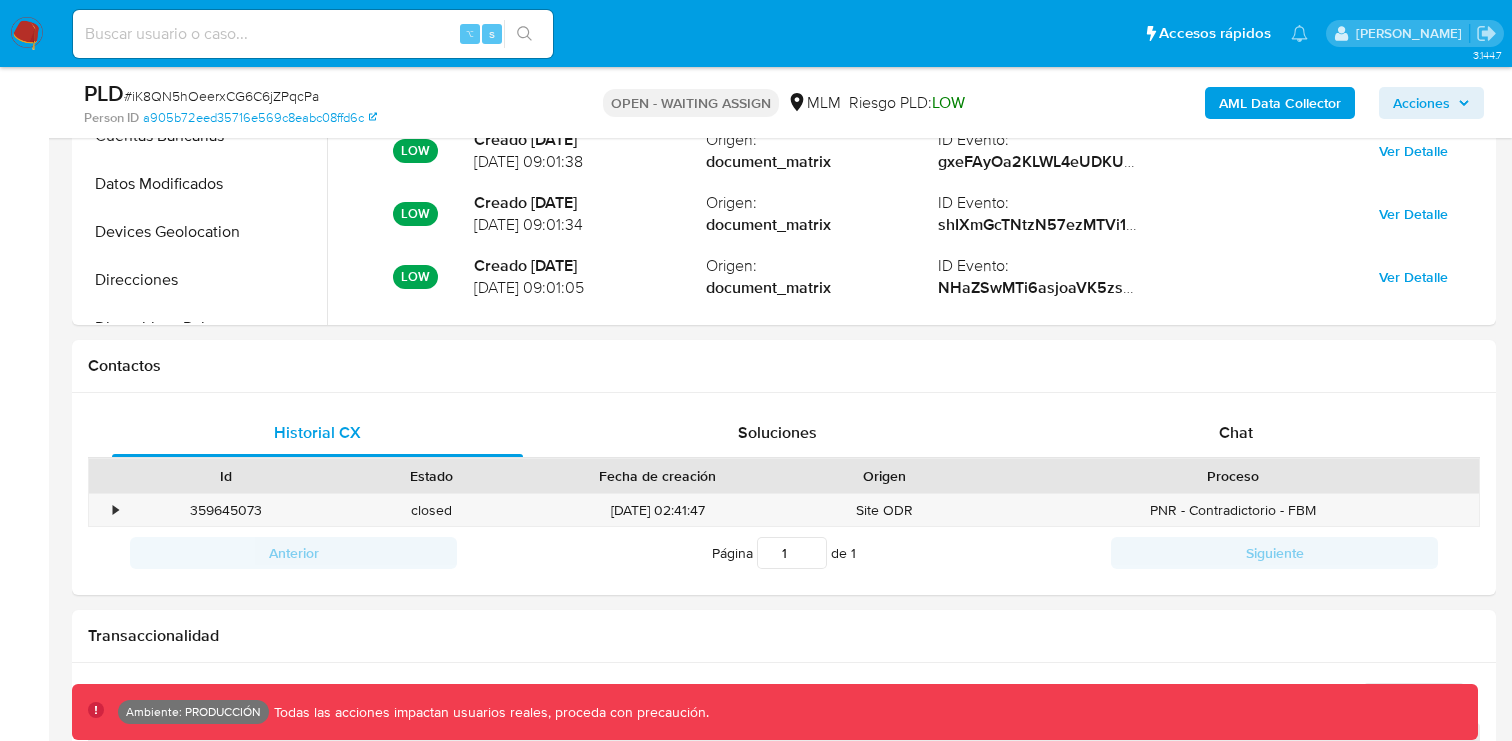 select on "10" 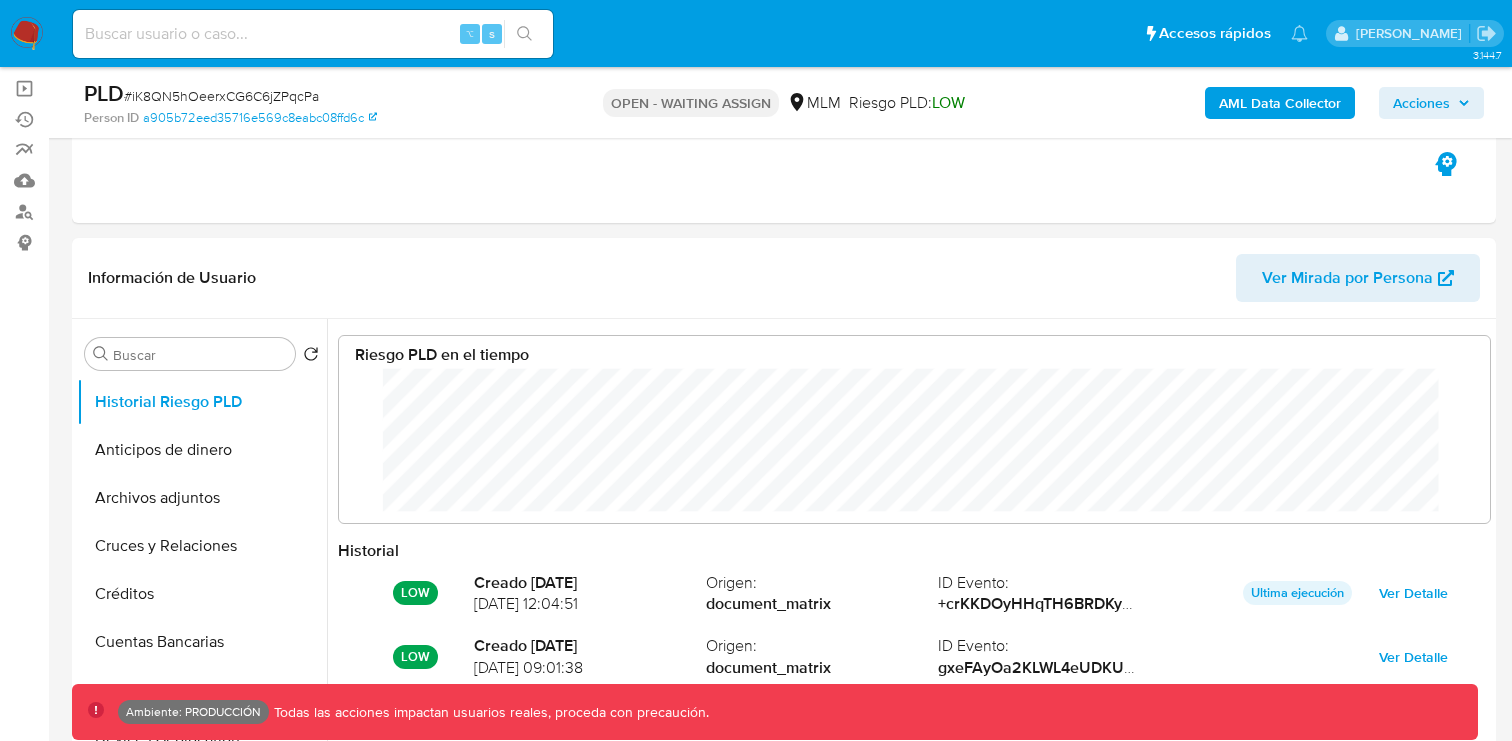 scroll, scrollTop: 203, scrollLeft: 0, axis: vertical 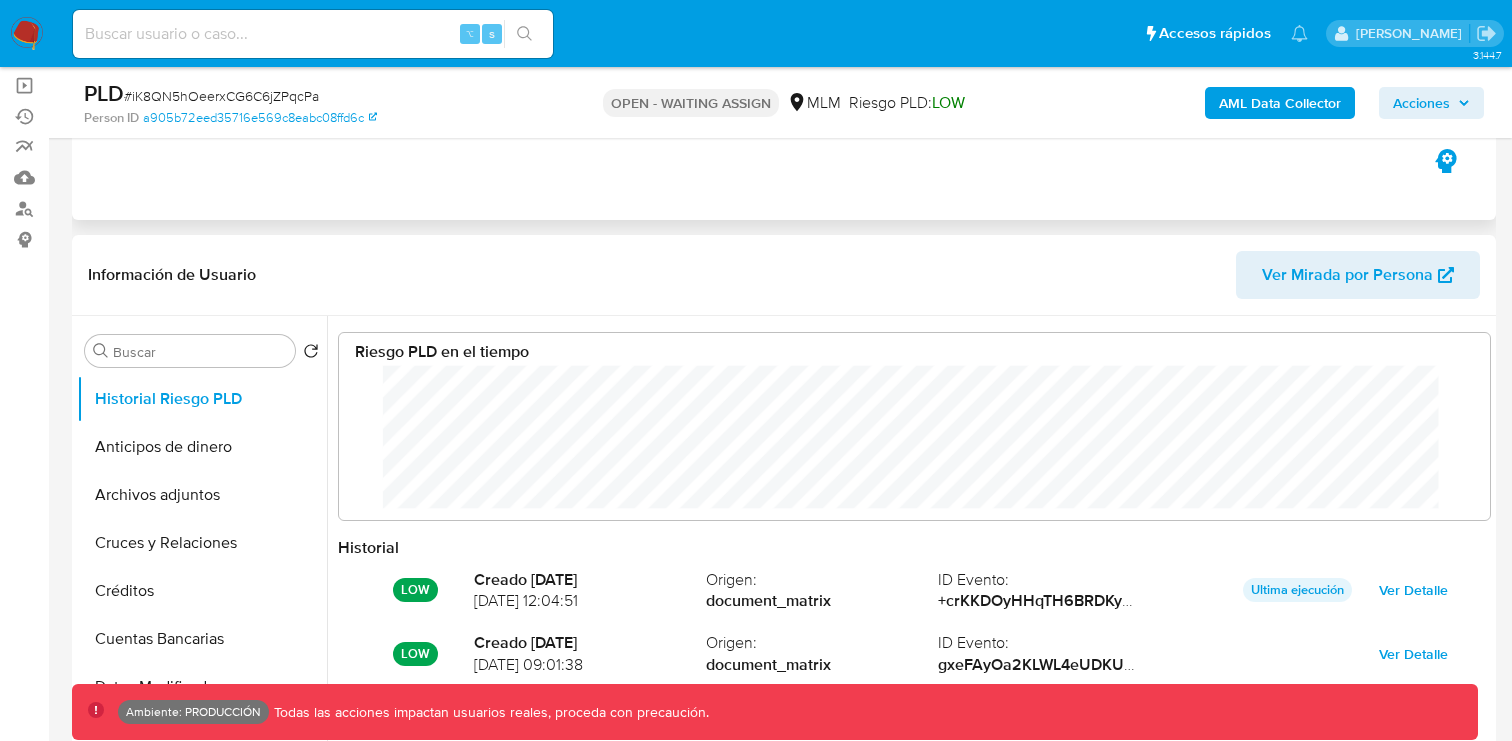click 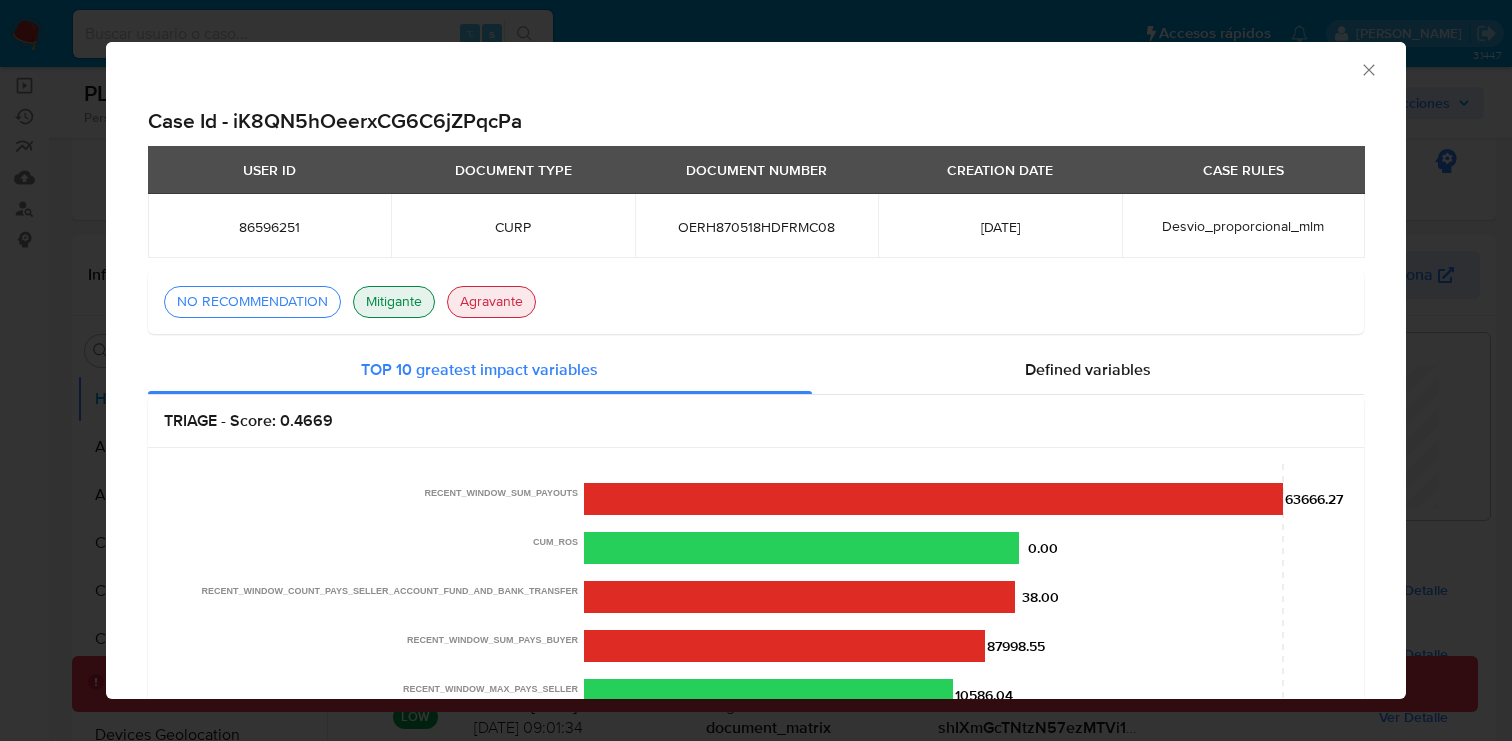 click 